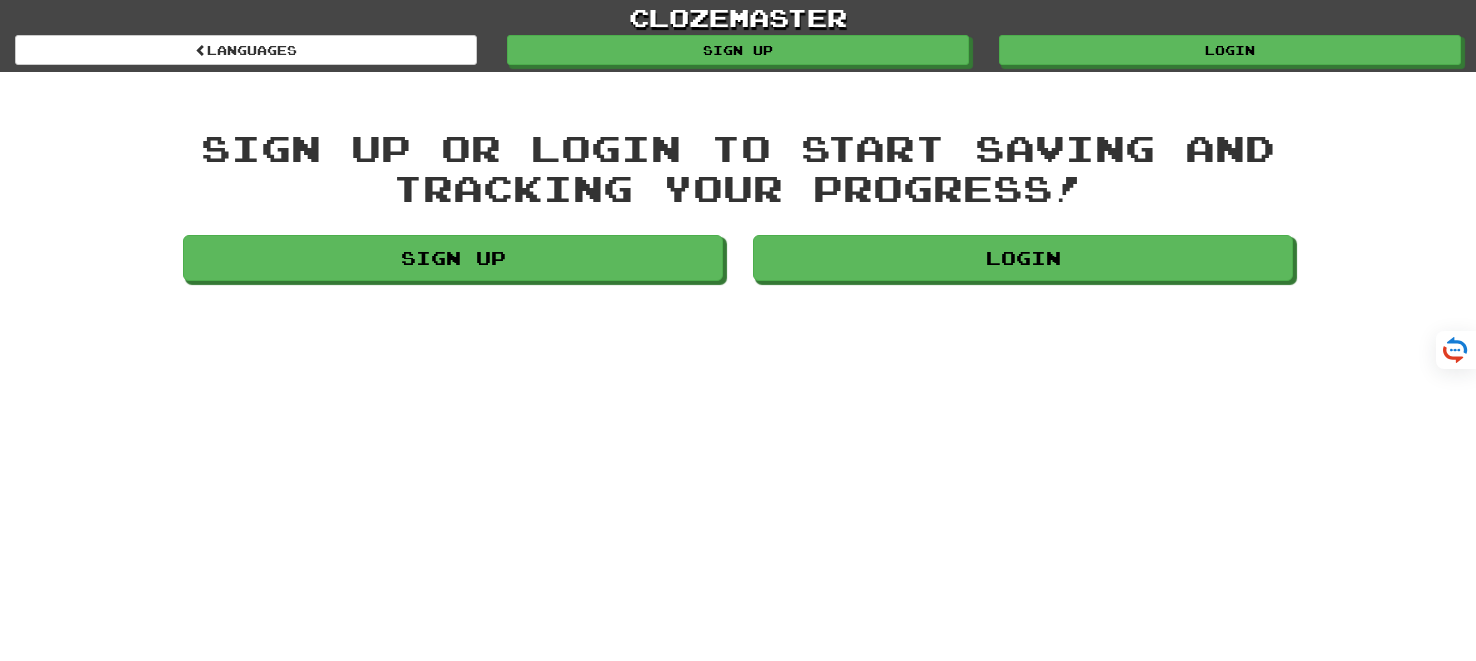 scroll, scrollTop: 0, scrollLeft: 0, axis: both 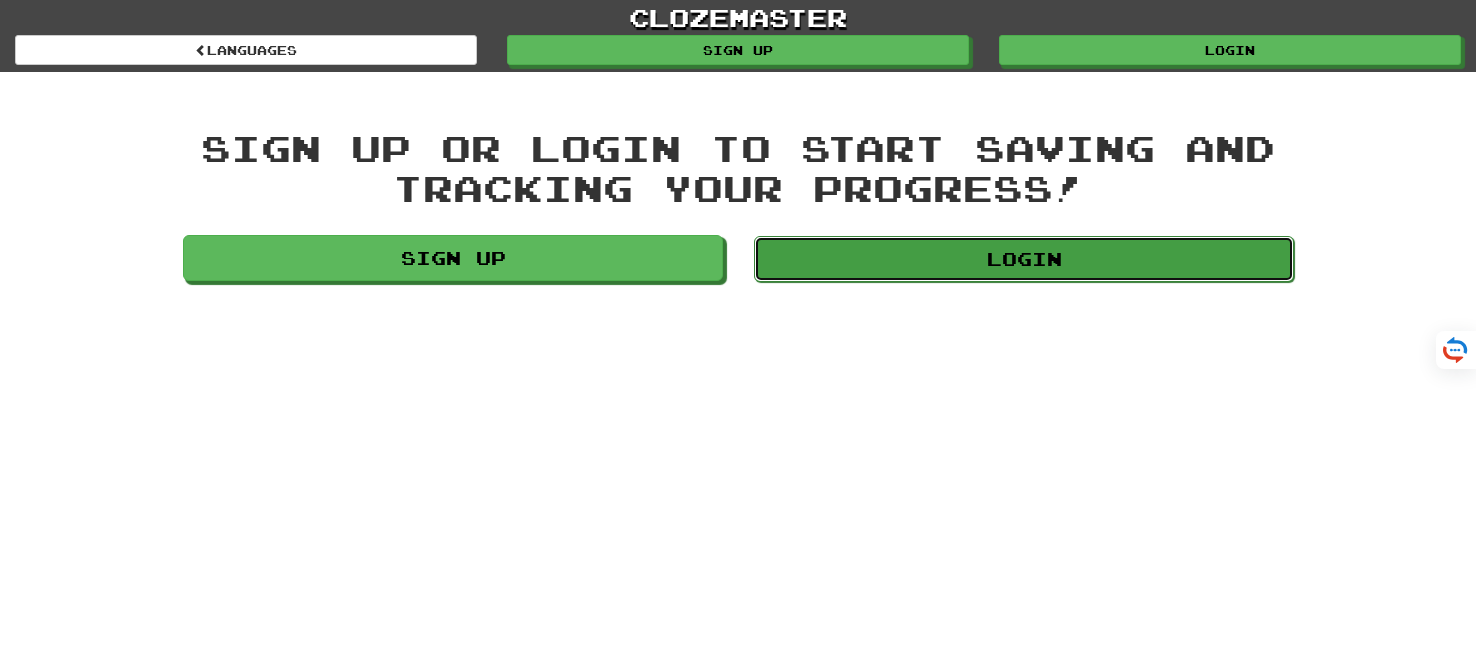 click on "Login" at bounding box center (1024, 259) 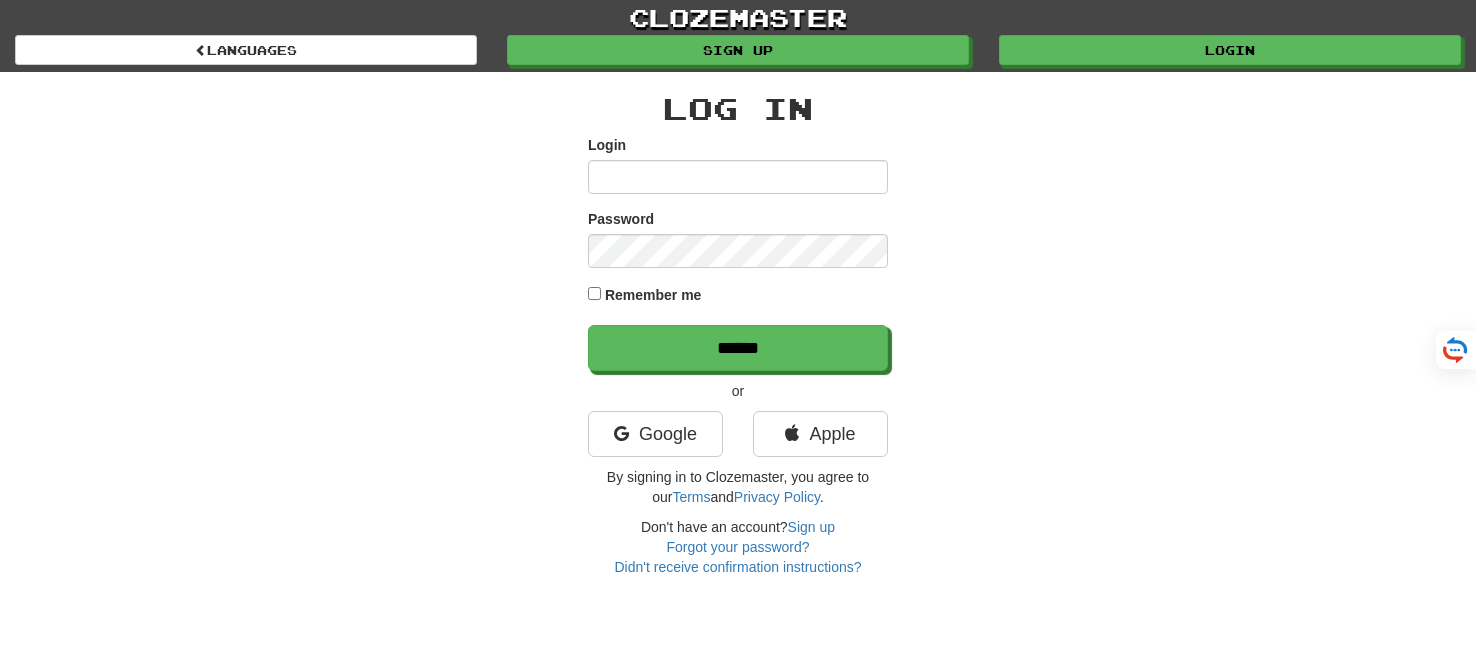 scroll, scrollTop: 0, scrollLeft: 0, axis: both 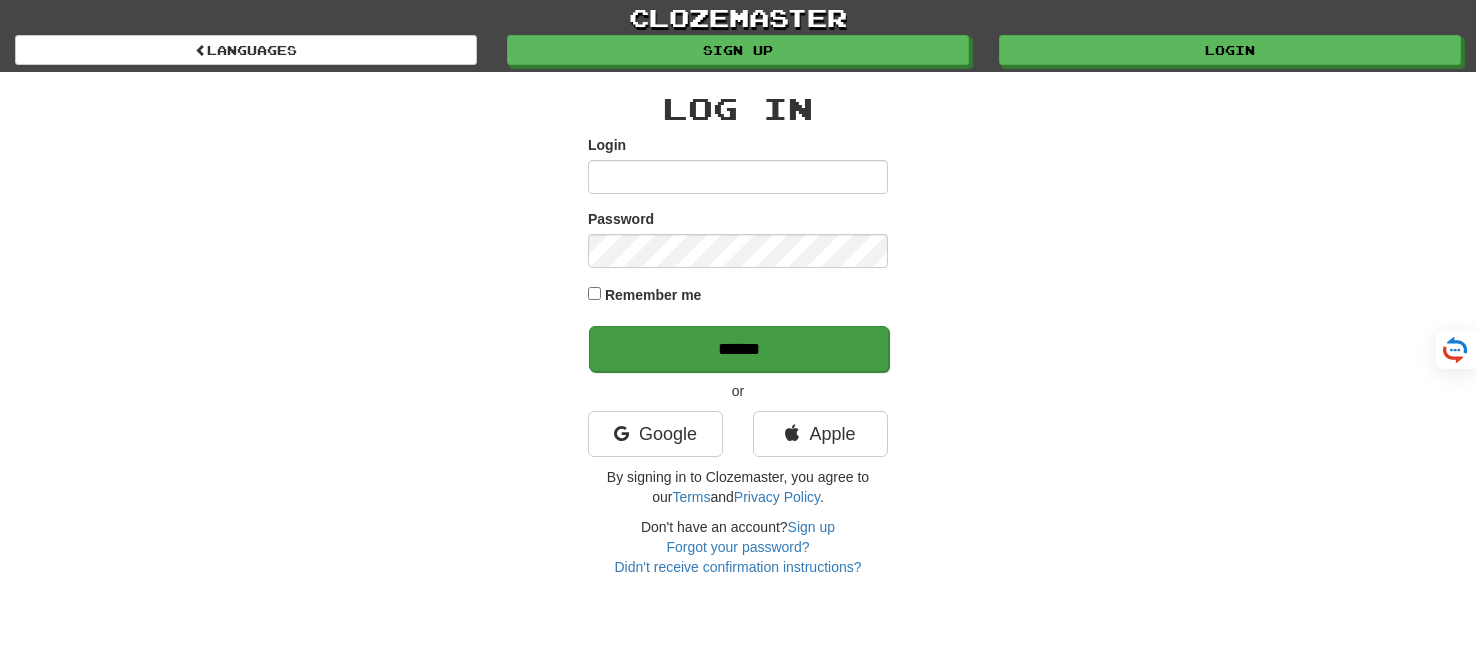 type on "*******" 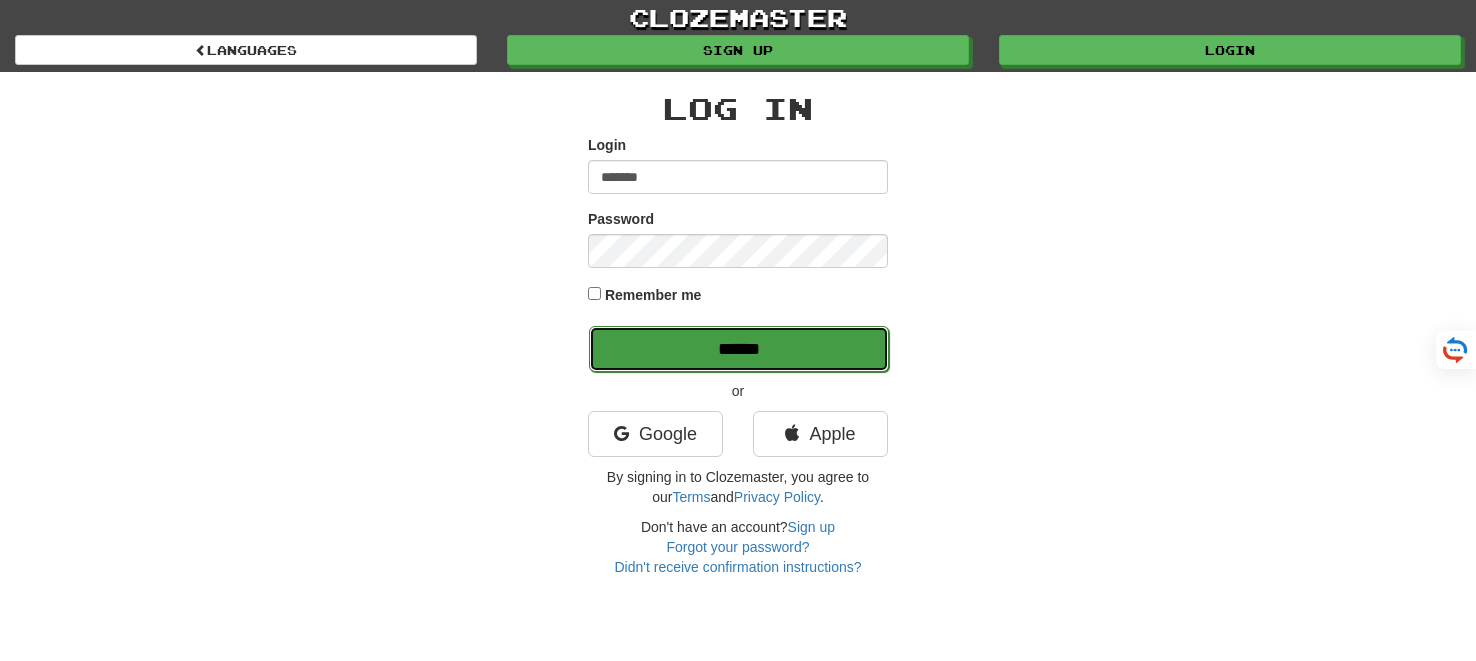 click on "******" at bounding box center (739, 349) 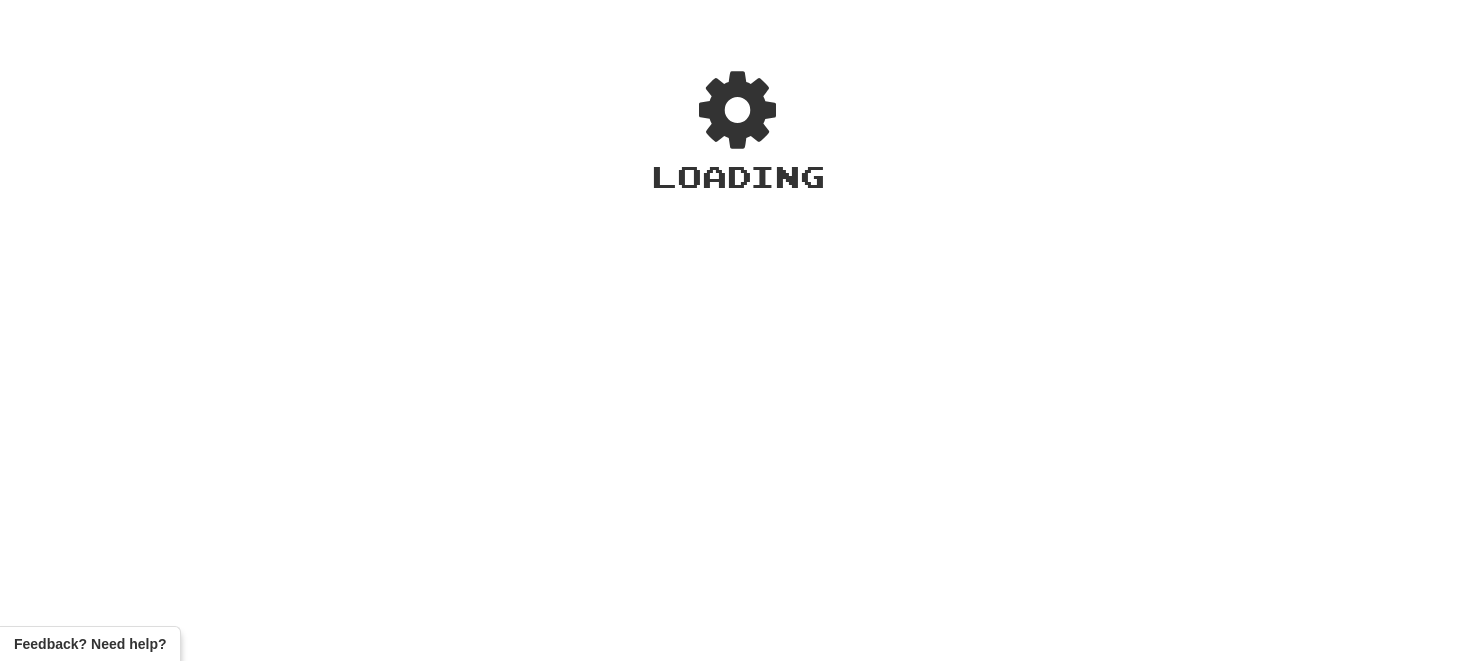 scroll, scrollTop: 0, scrollLeft: 0, axis: both 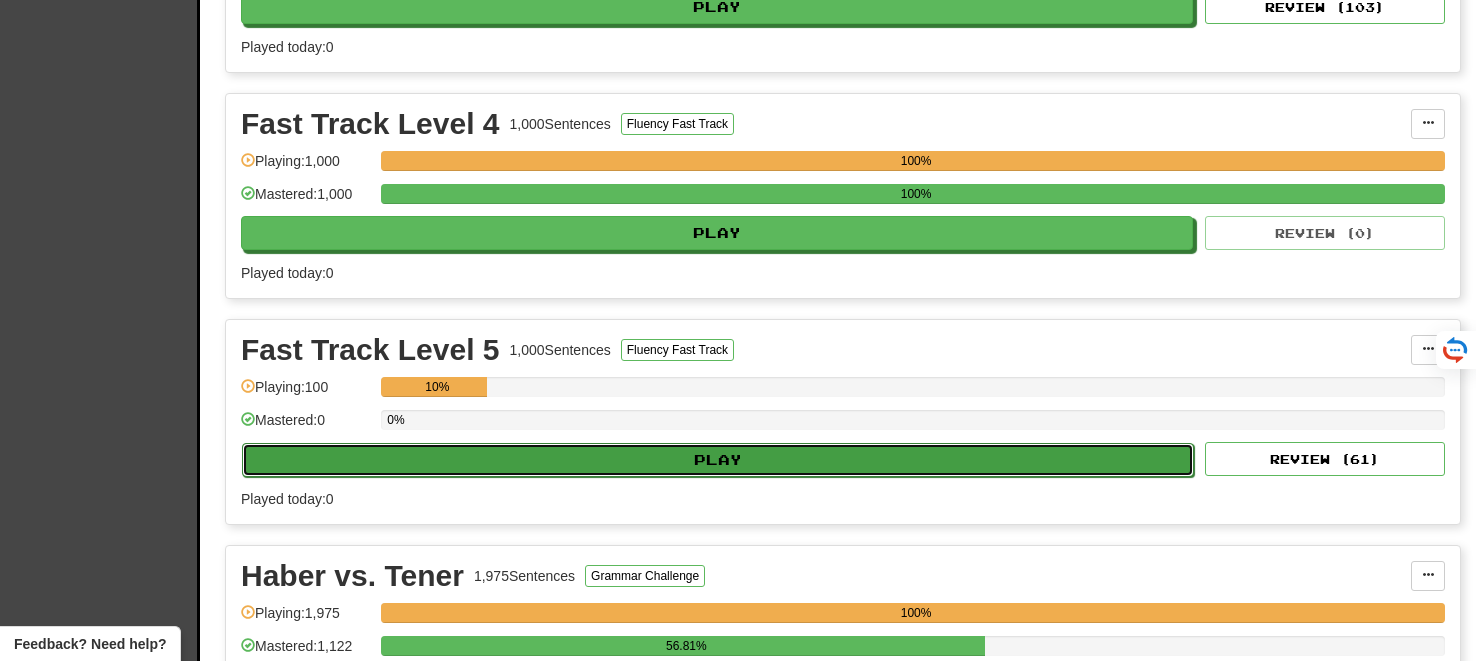 click on "Play" at bounding box center (718, 460) 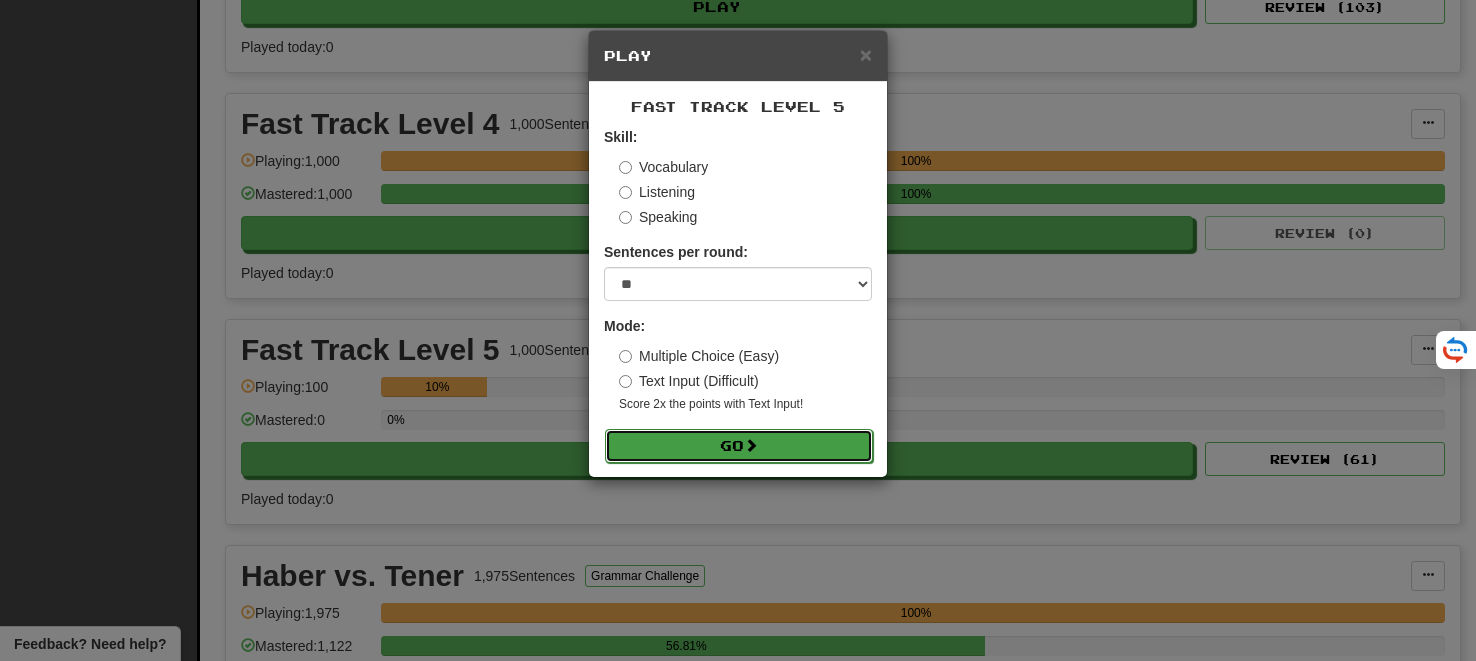 click on "Go" at bounding box center [739, 446] 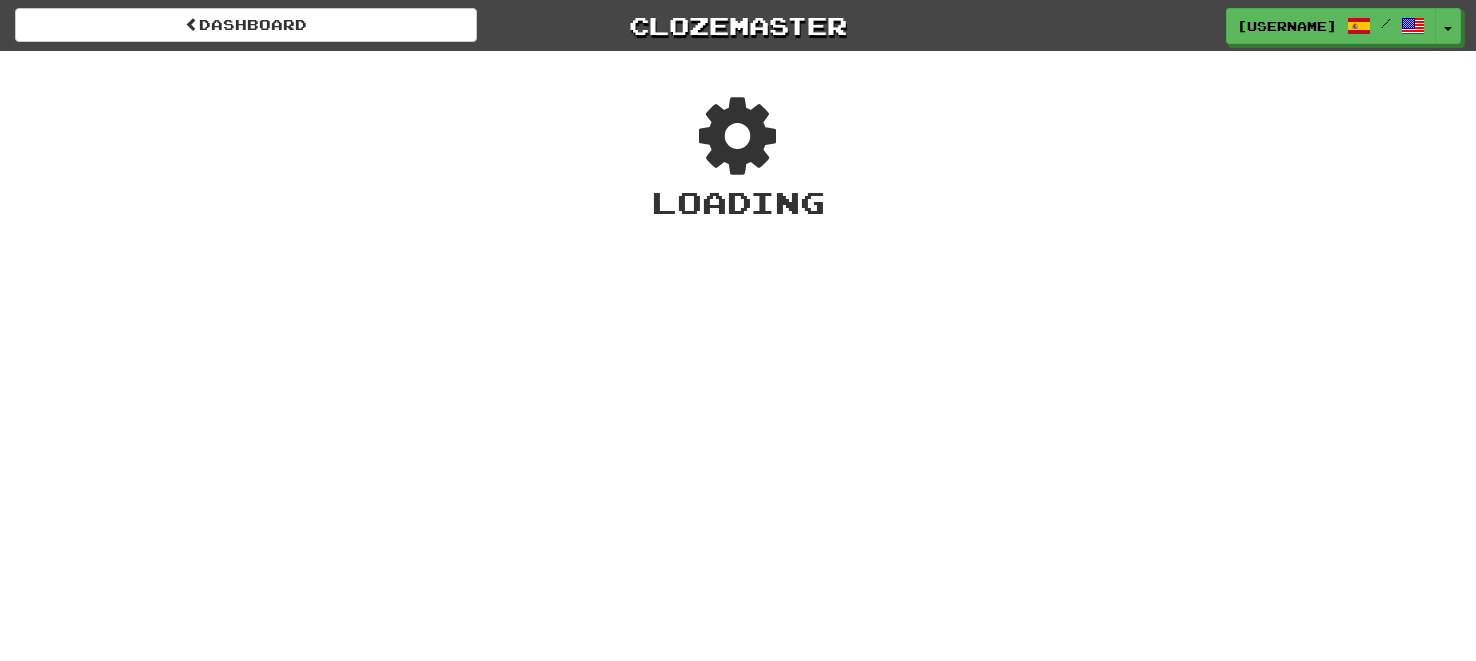 scroll, scrollTop: 0, scrollLeft: 0, axis: both 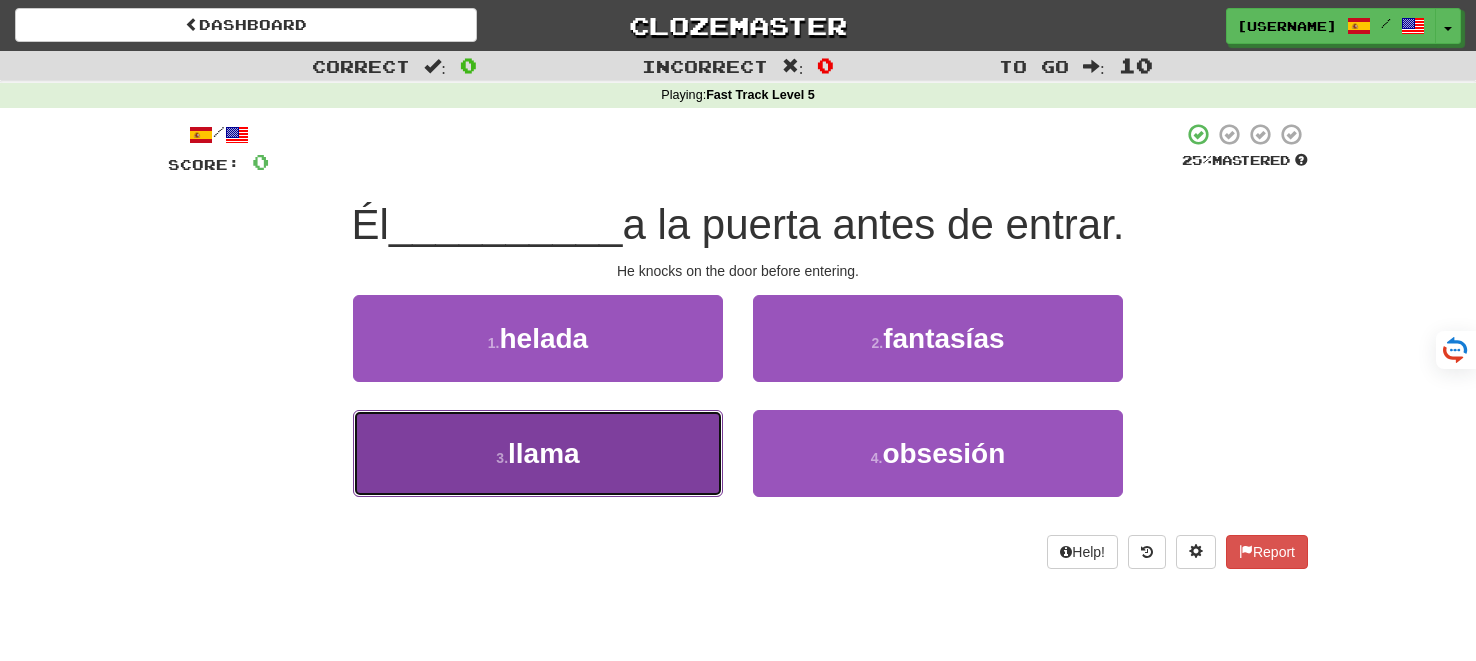 click on "3 .  llama" at bounding box center (538, 453) 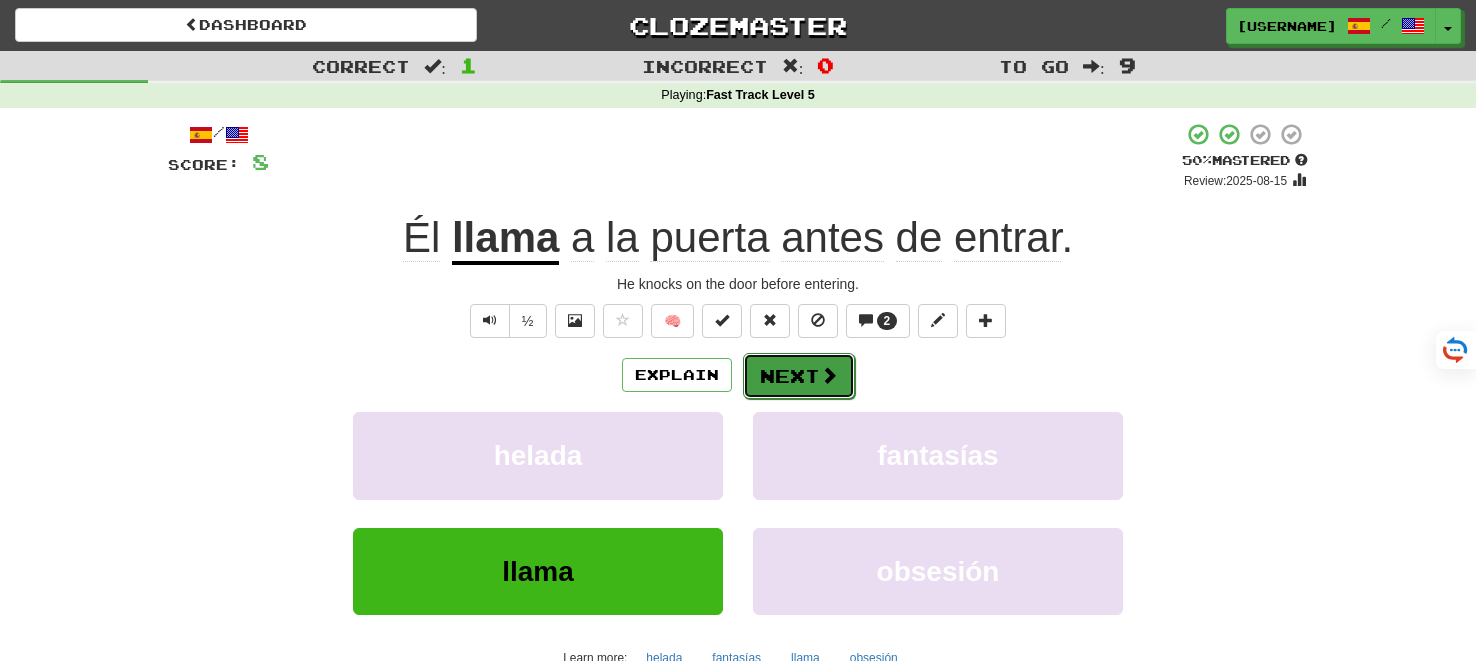 click on "Next" at bounding box center (799, 376) 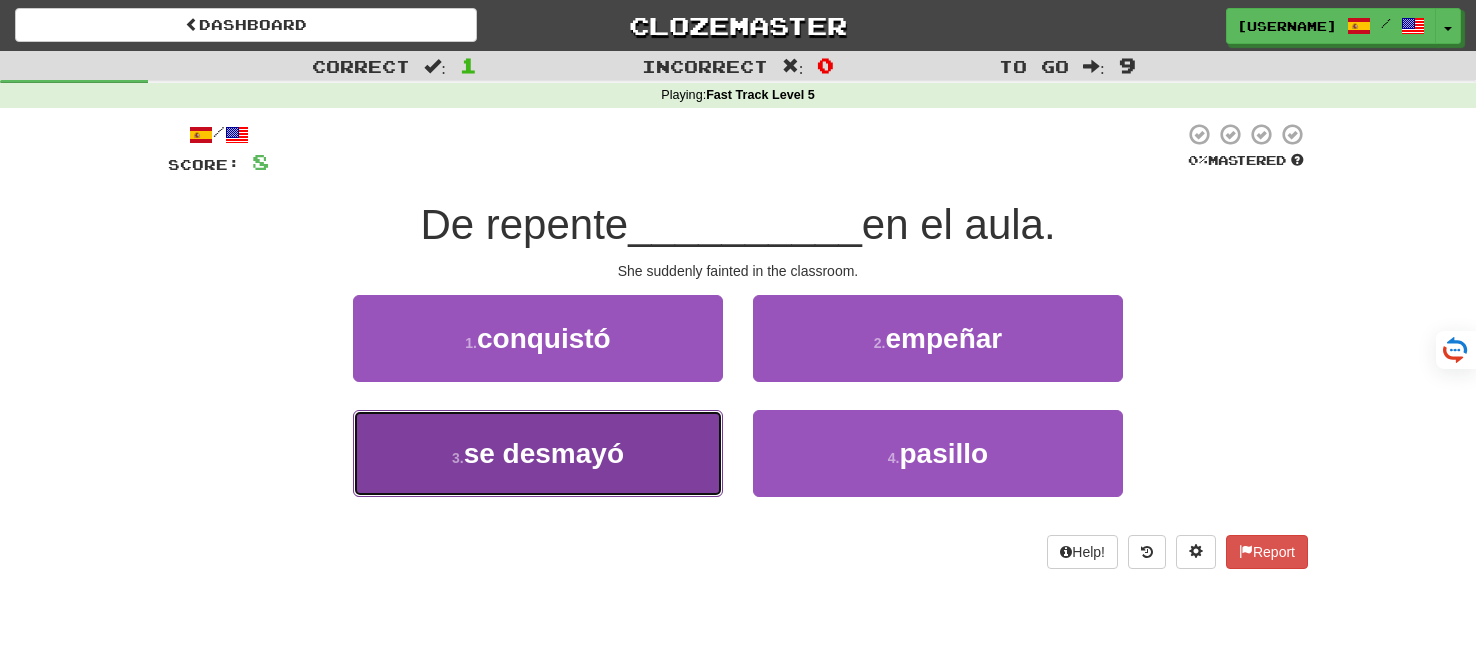 click on "se desmayó" at bounding box center (544, 453) 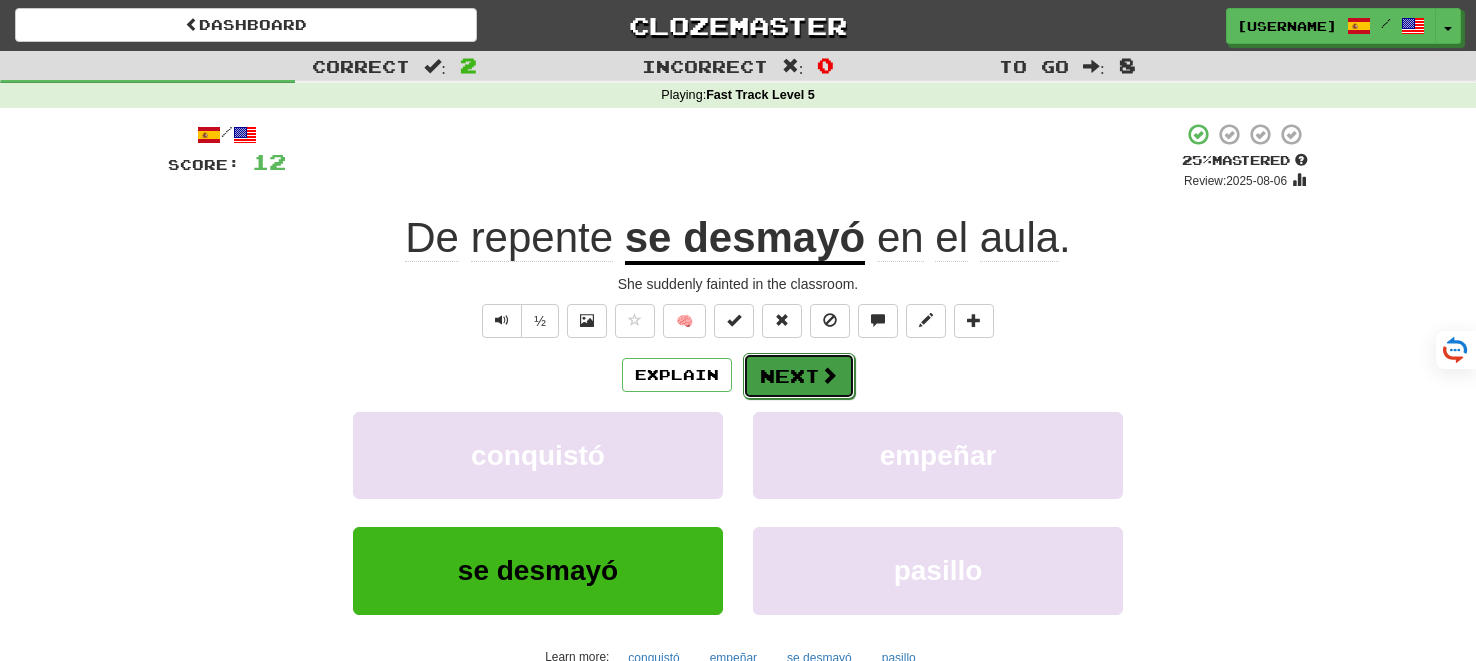 click on "Next" at bounding box center (799, 376) 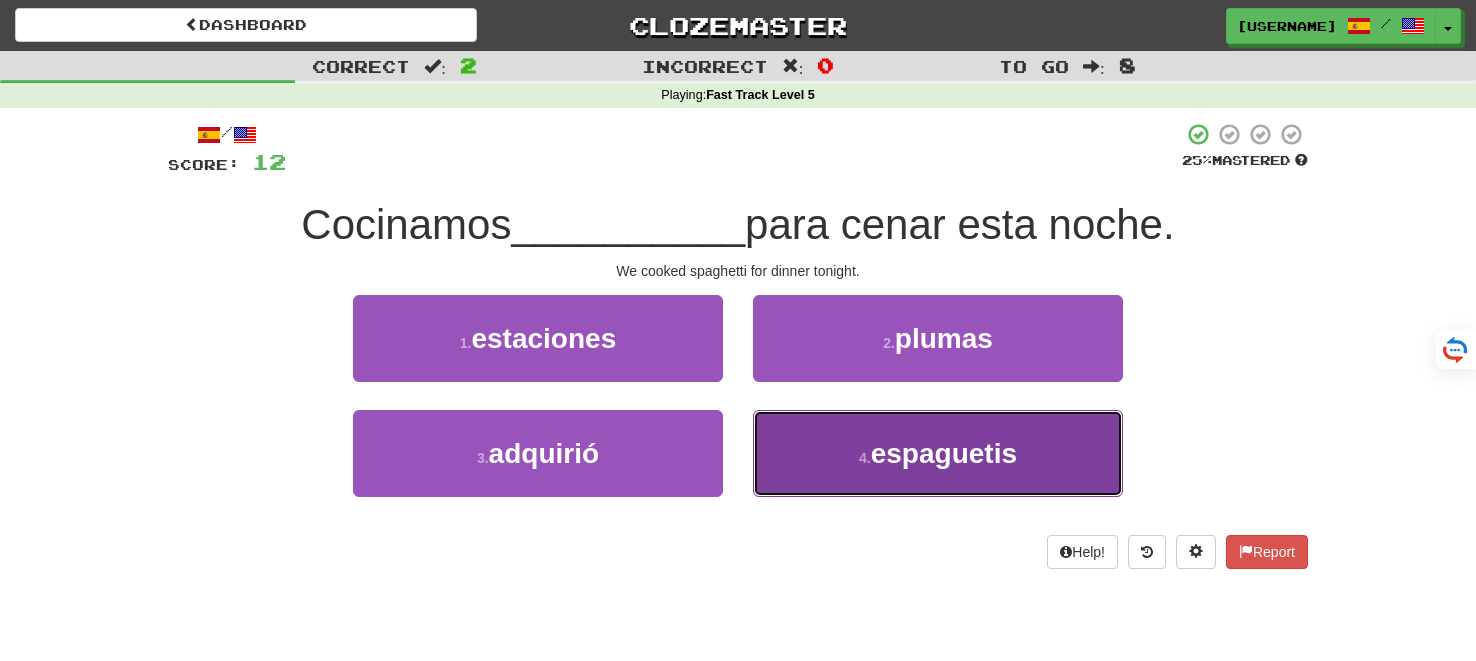 click on "espaguetis" at bounding box center [944, 453] 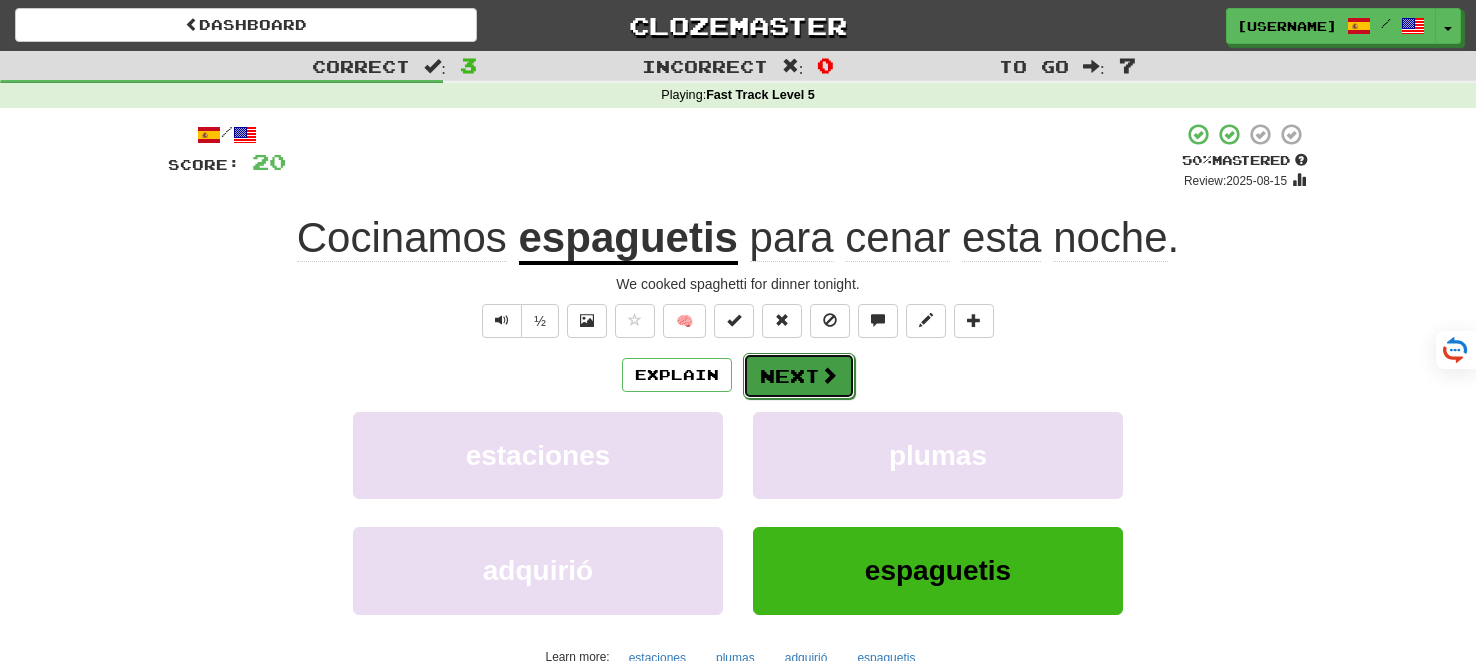 click on "Next" at bounding box center [799, 376] 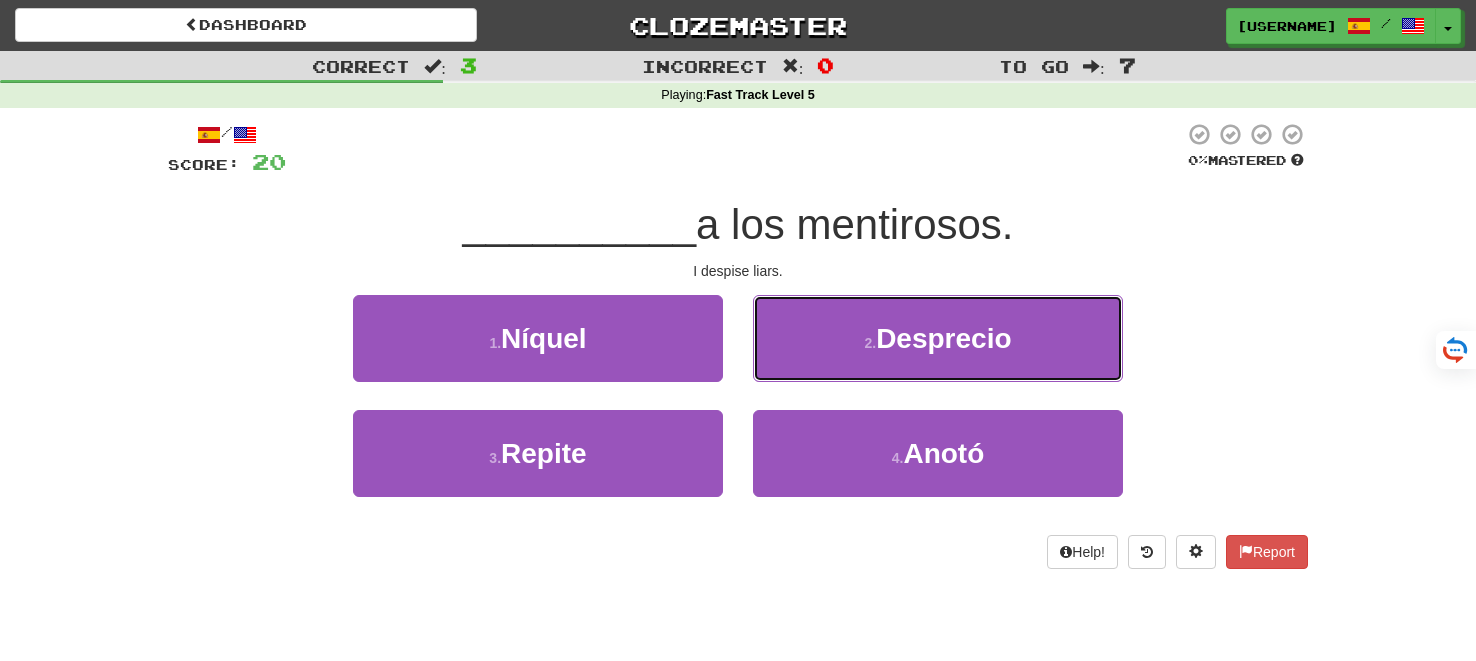 click on "2 .  Desprecio" at bounding box center (938, 338) 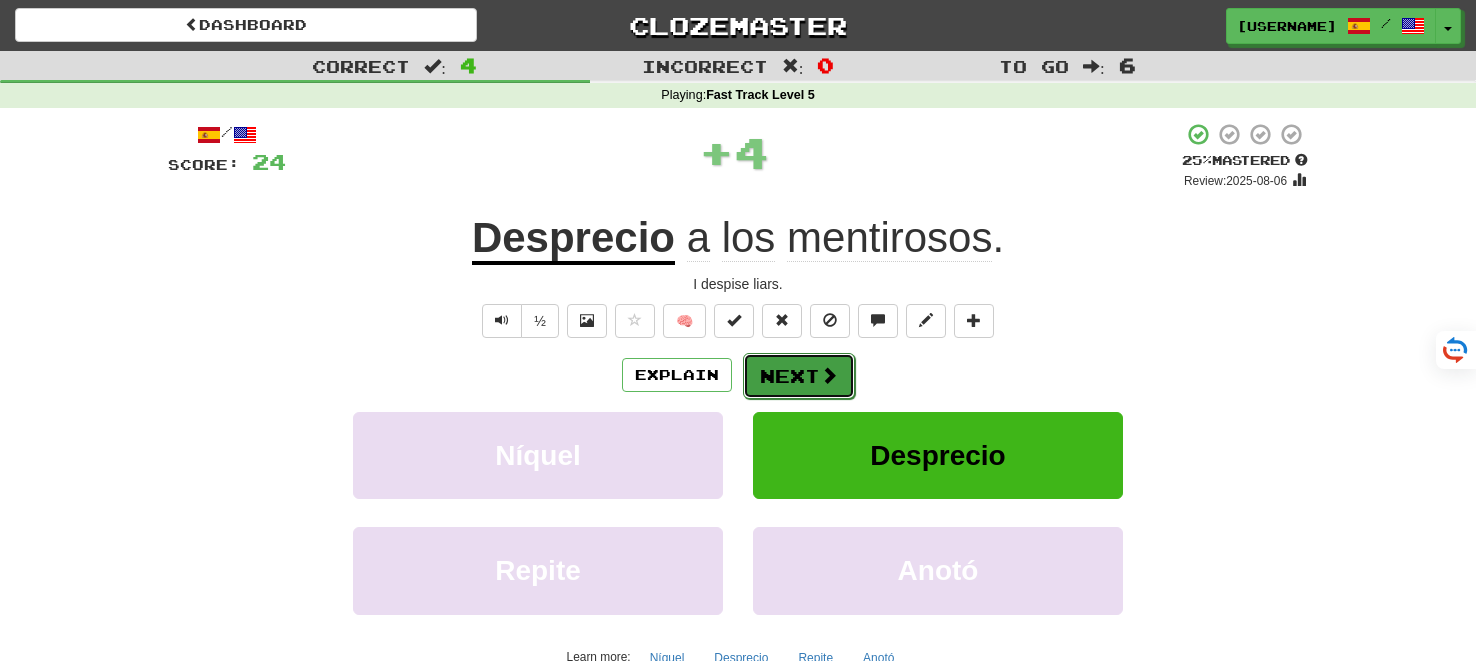click on "Next" at bounding box center [799, 376] 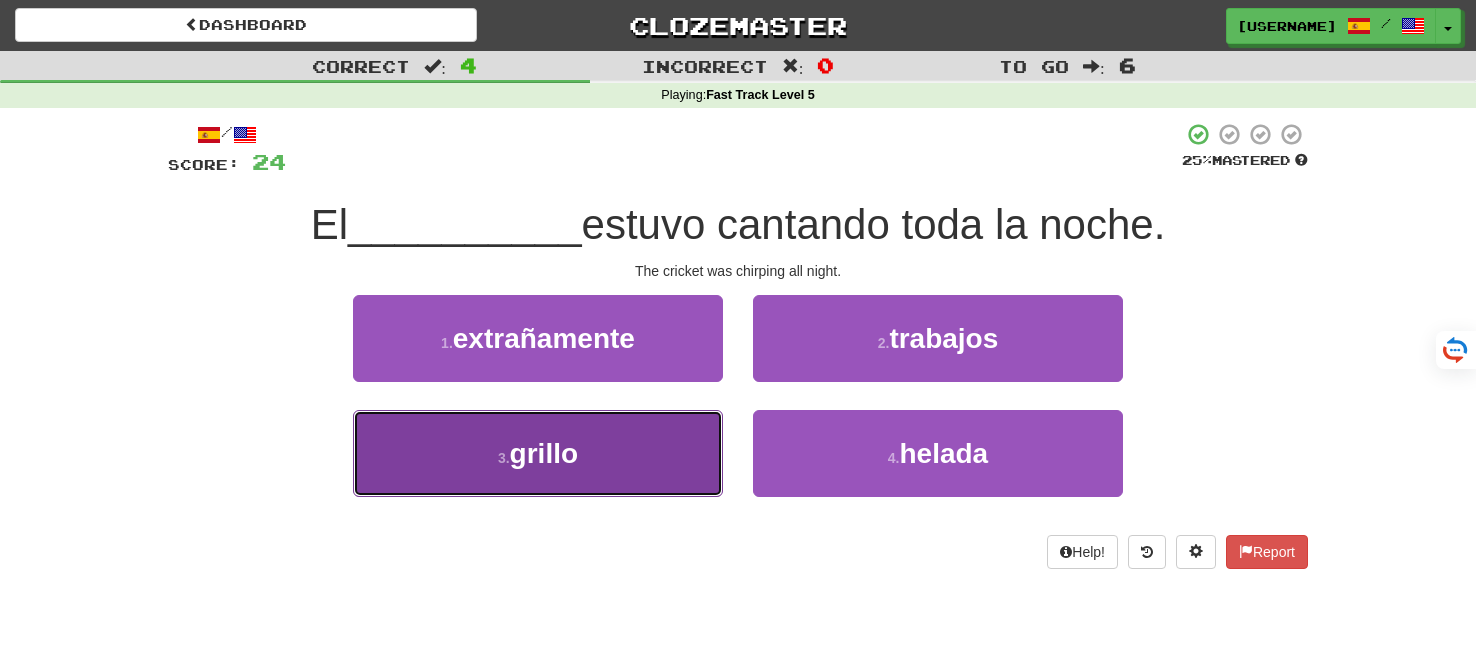 click on "3 .  grillo" at bounding box center [538, 453] 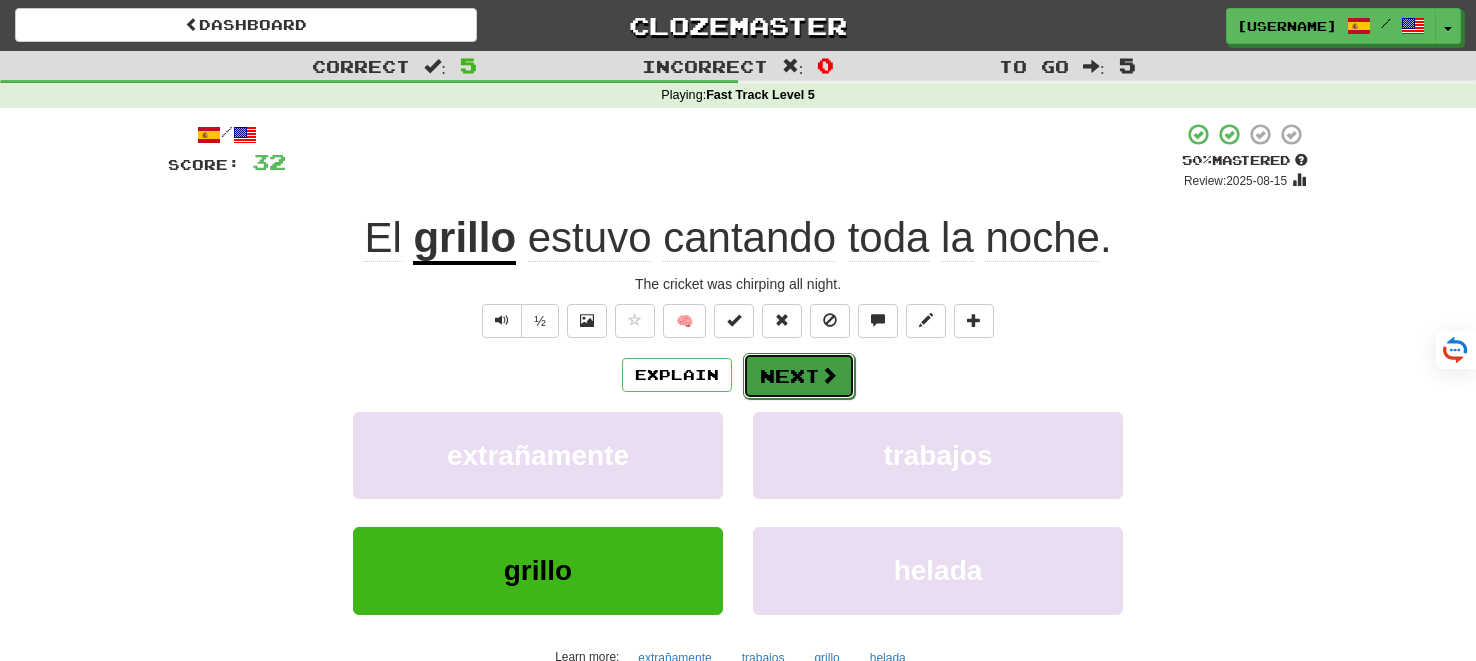 click on "Next" at bounding box center [799, 376] 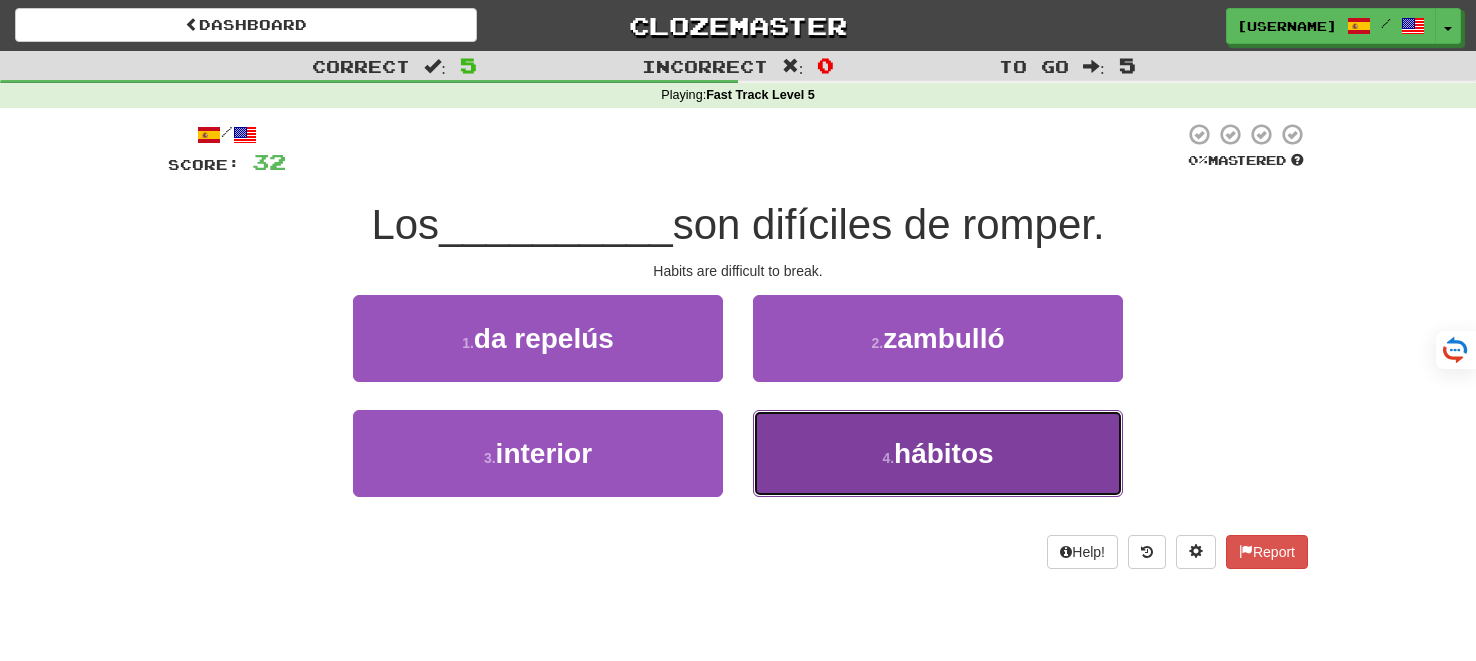 click on "4 .  hábitos" at bounding box center (938, 453) 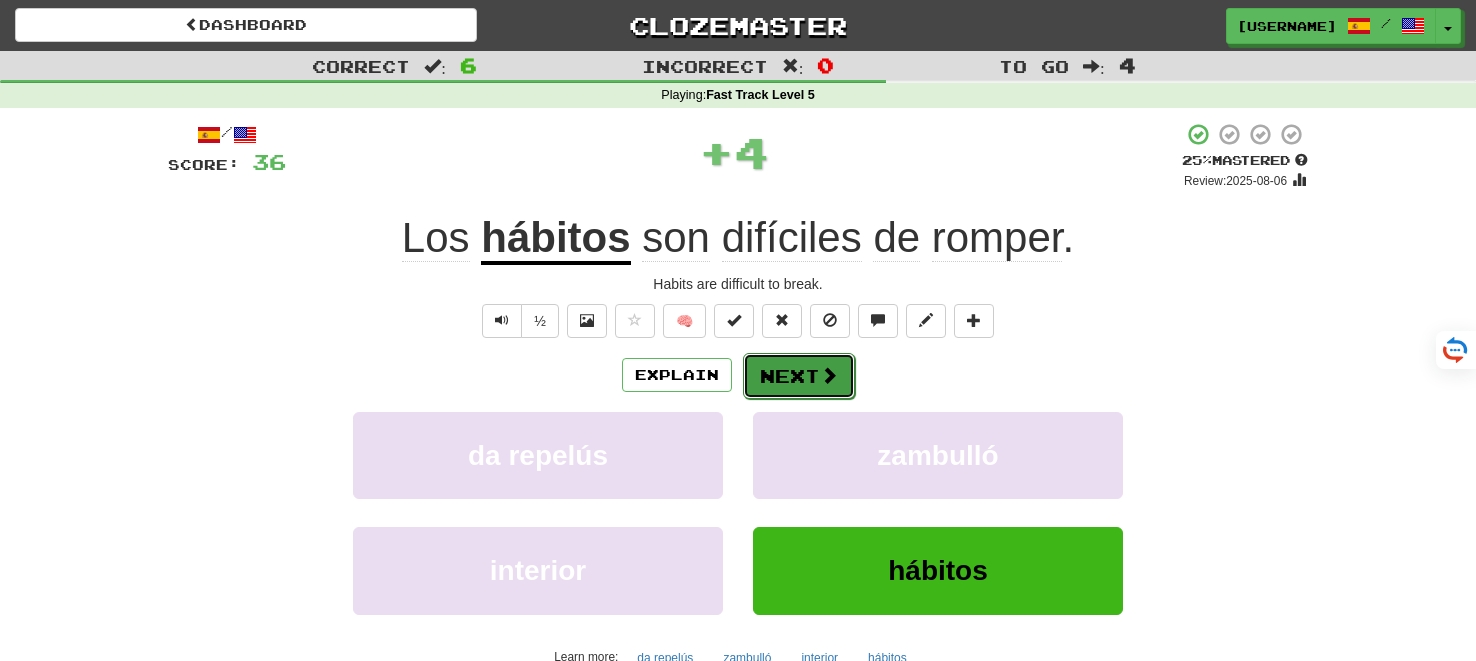 click on "Next" at bounding box center [799, 376] 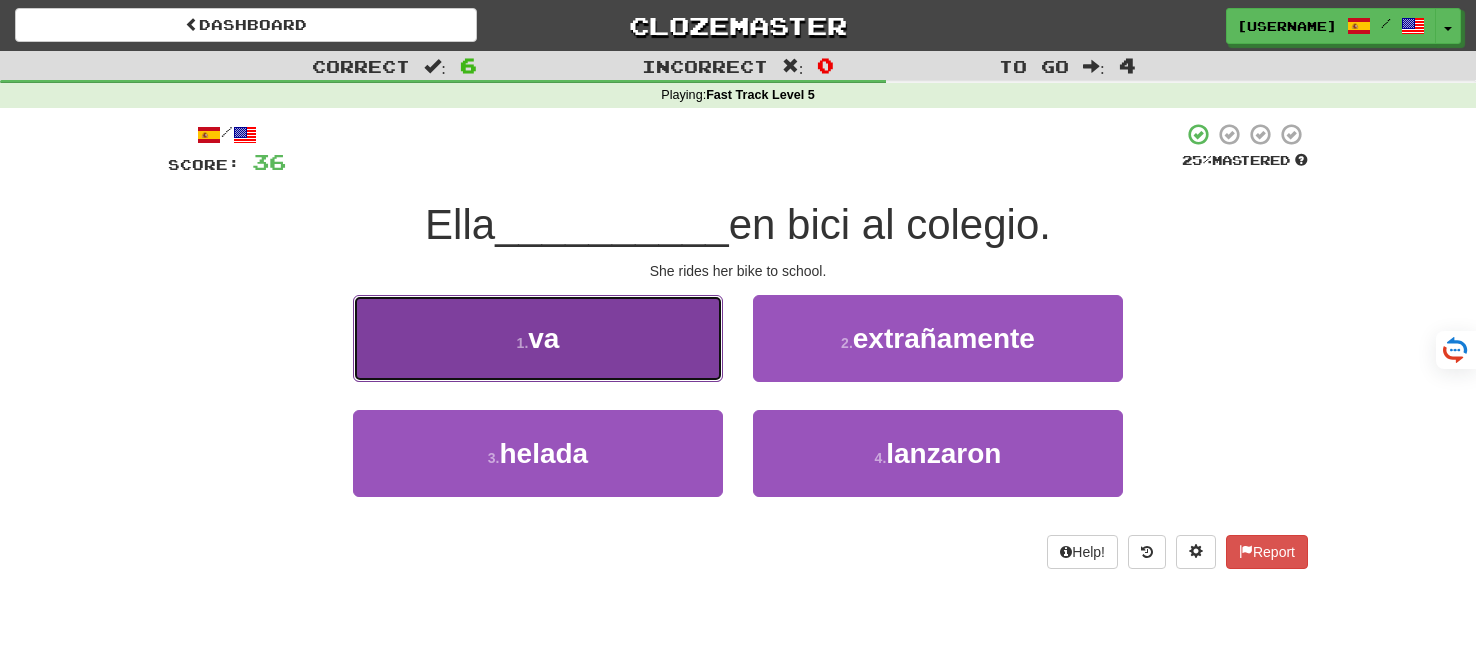 click on "1 .  va" at bounding box center (538, 338) 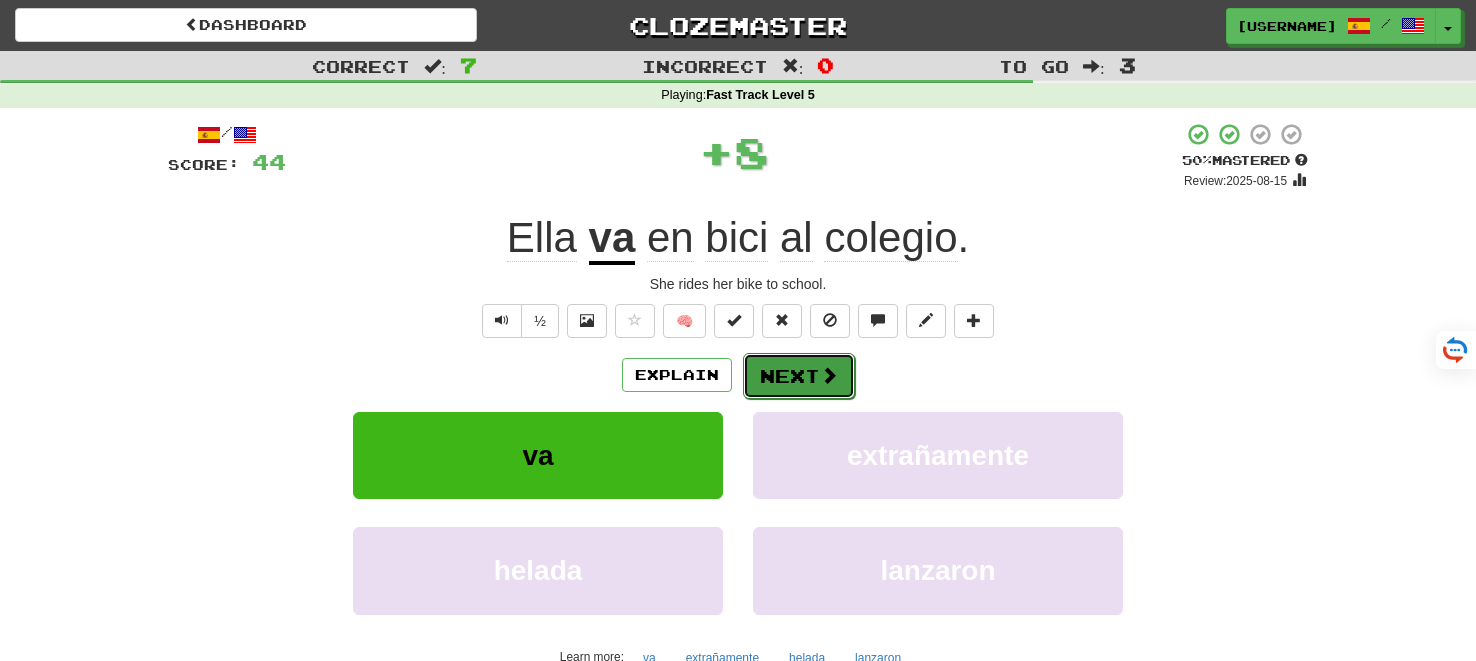 click on "Next" at bounding box center [799, 376] 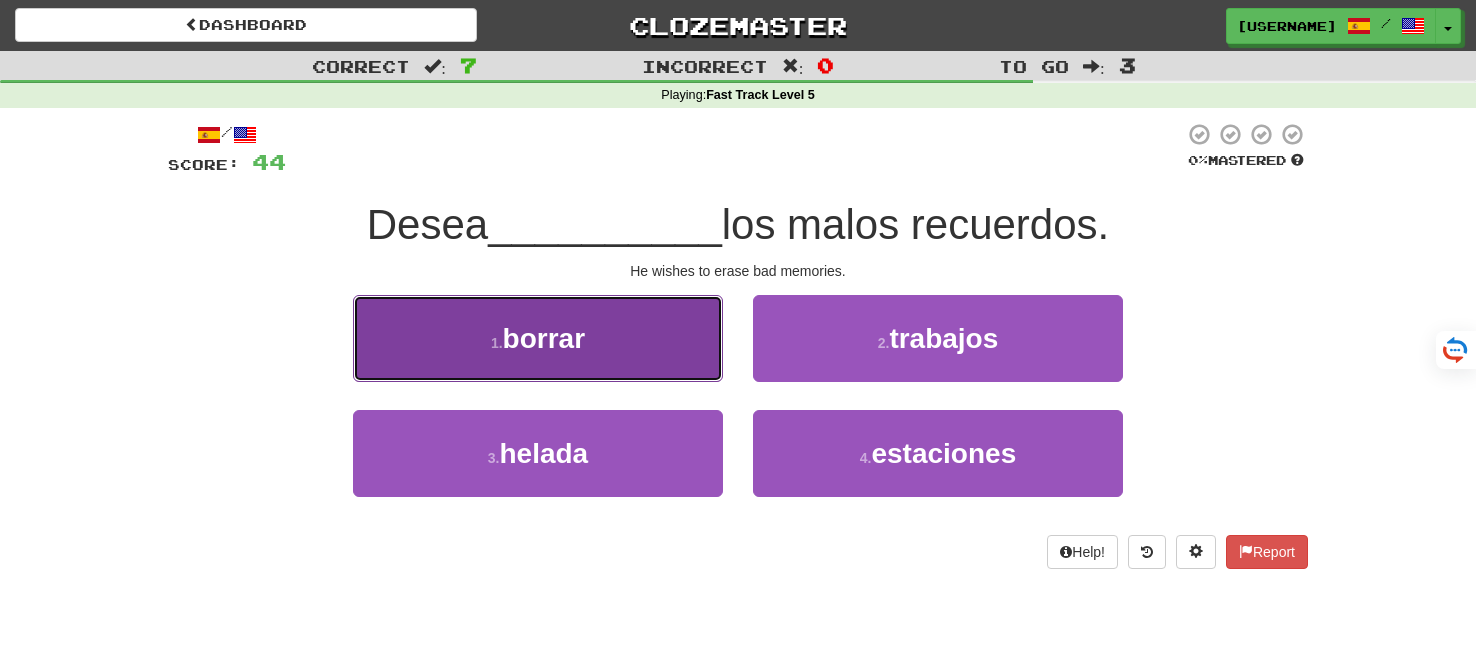 click on "1 .  borrar" at bounding box center (538, 338) 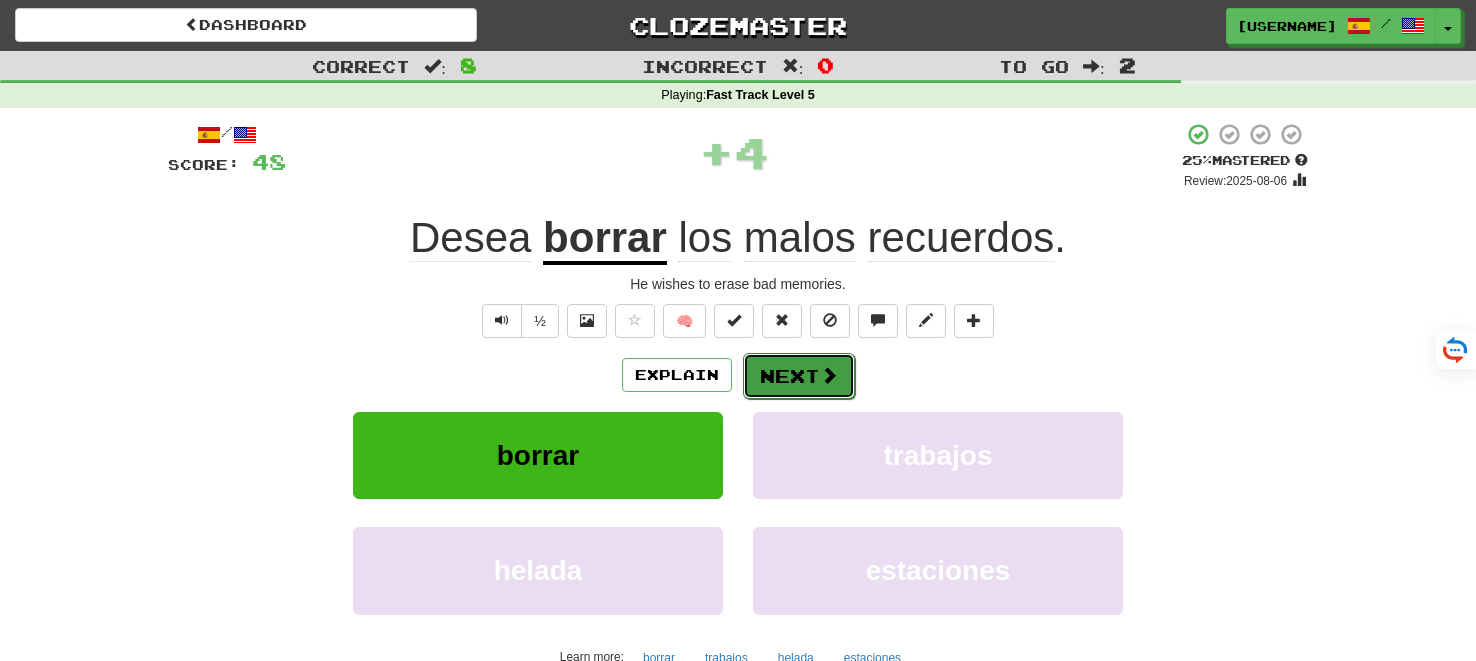 click on "Next" at bounding box center (799, 376) 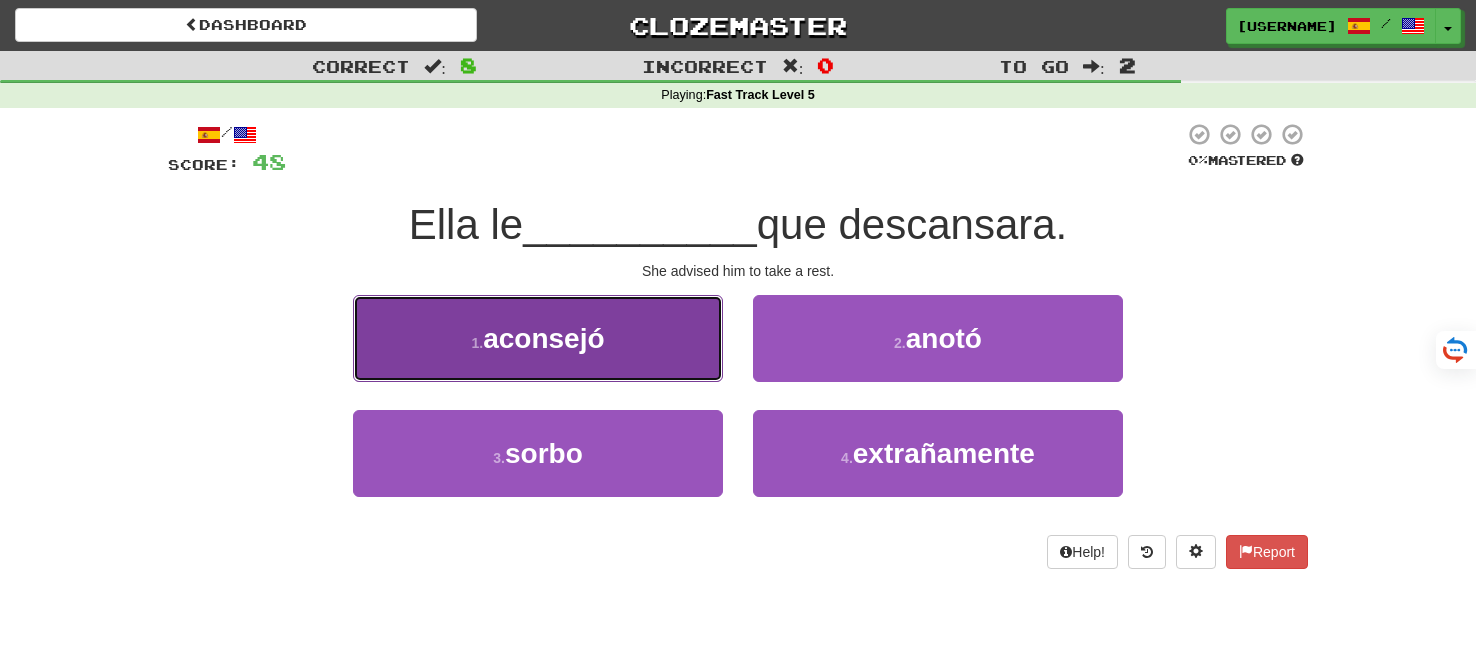 click on "1 .  aconsejó" at bounding box center [538, 338] 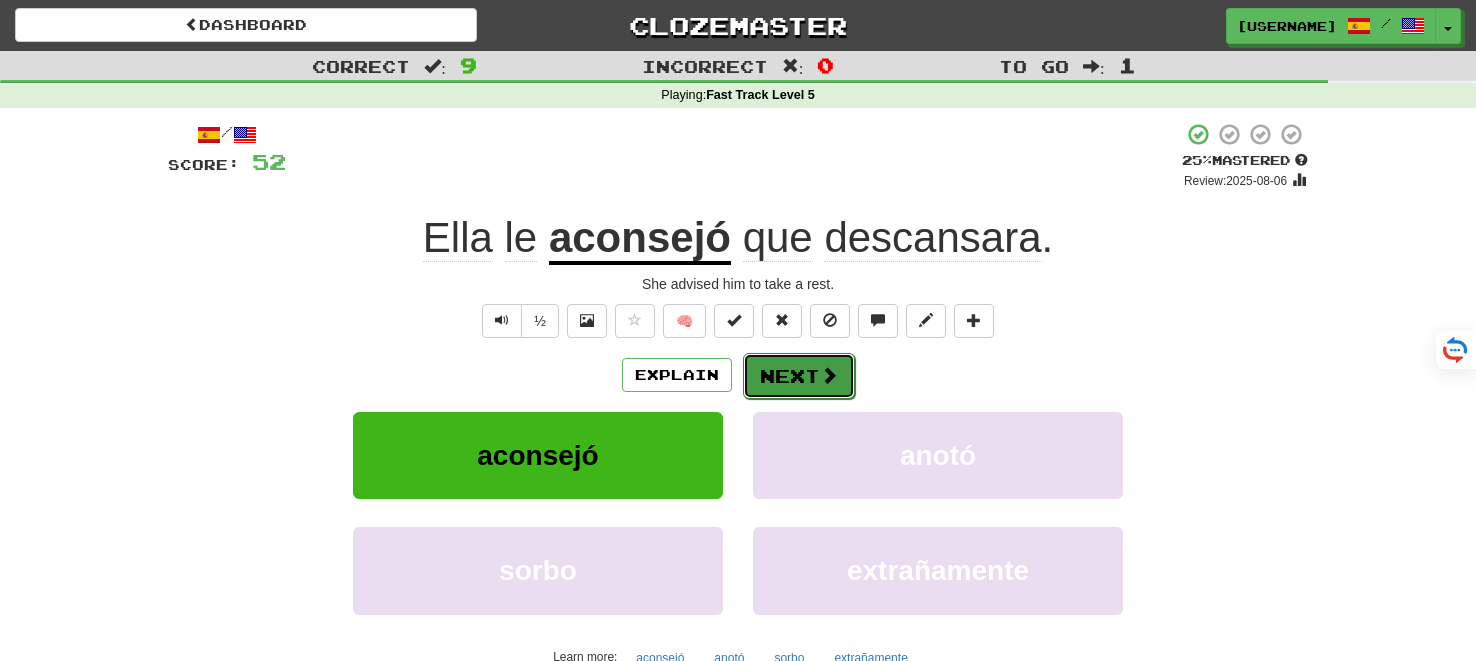 click on "Next" at bounding box center (799, 376) 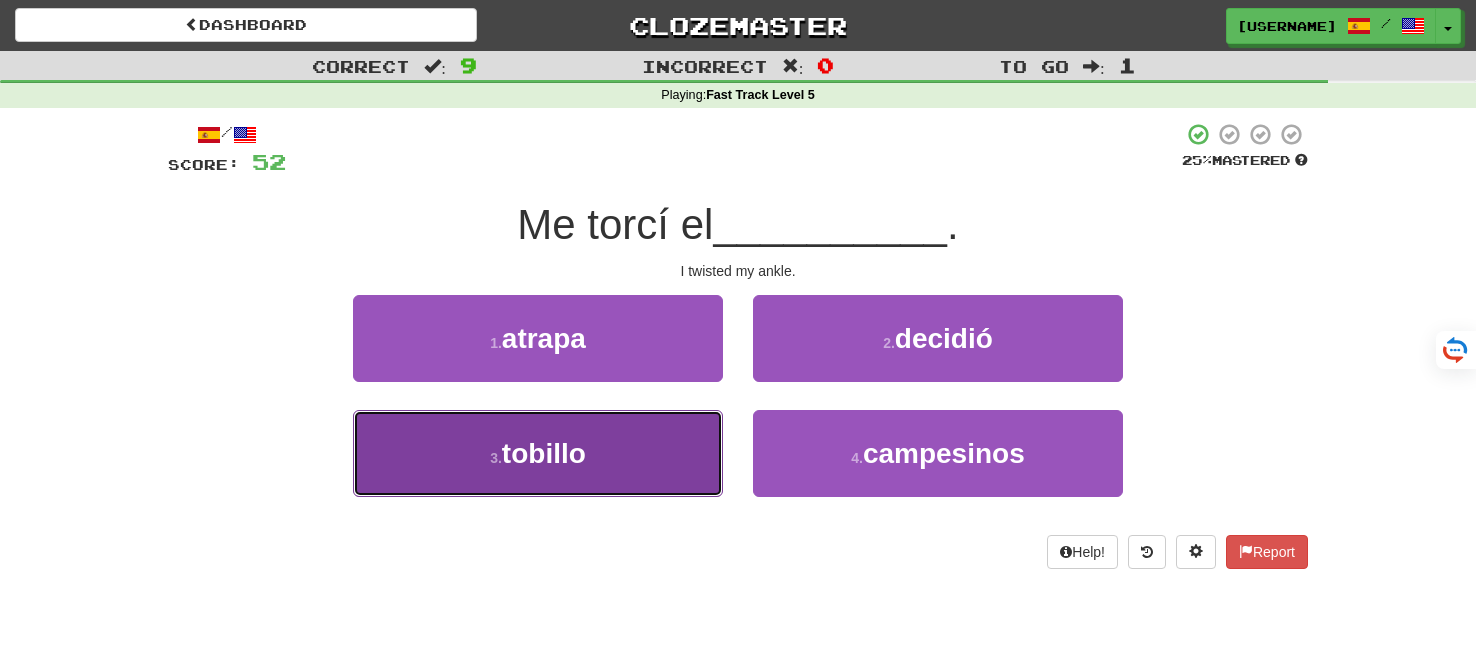 click on "3 .  tobillo" at bounding box center [538, 453] 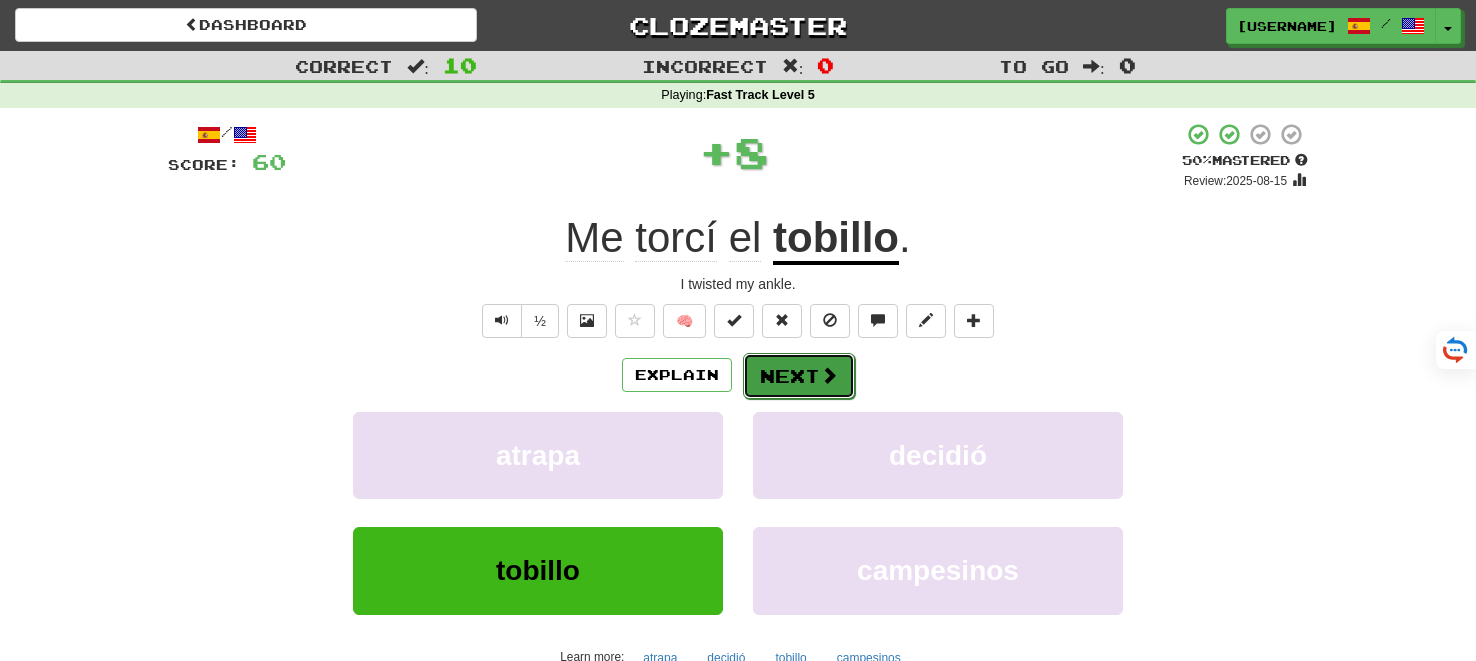click on "Next" at bounding box center [799, 376] 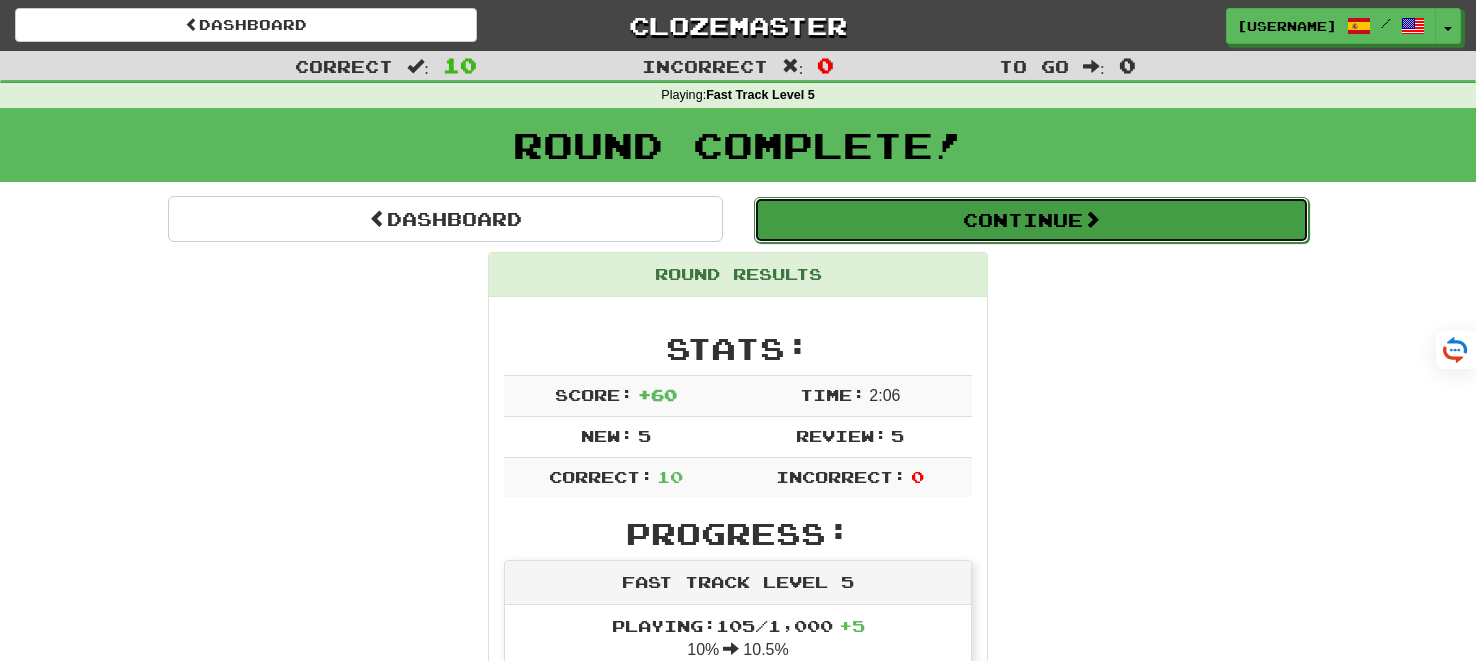 click on "Continue" at bounding box center (1031, 220) 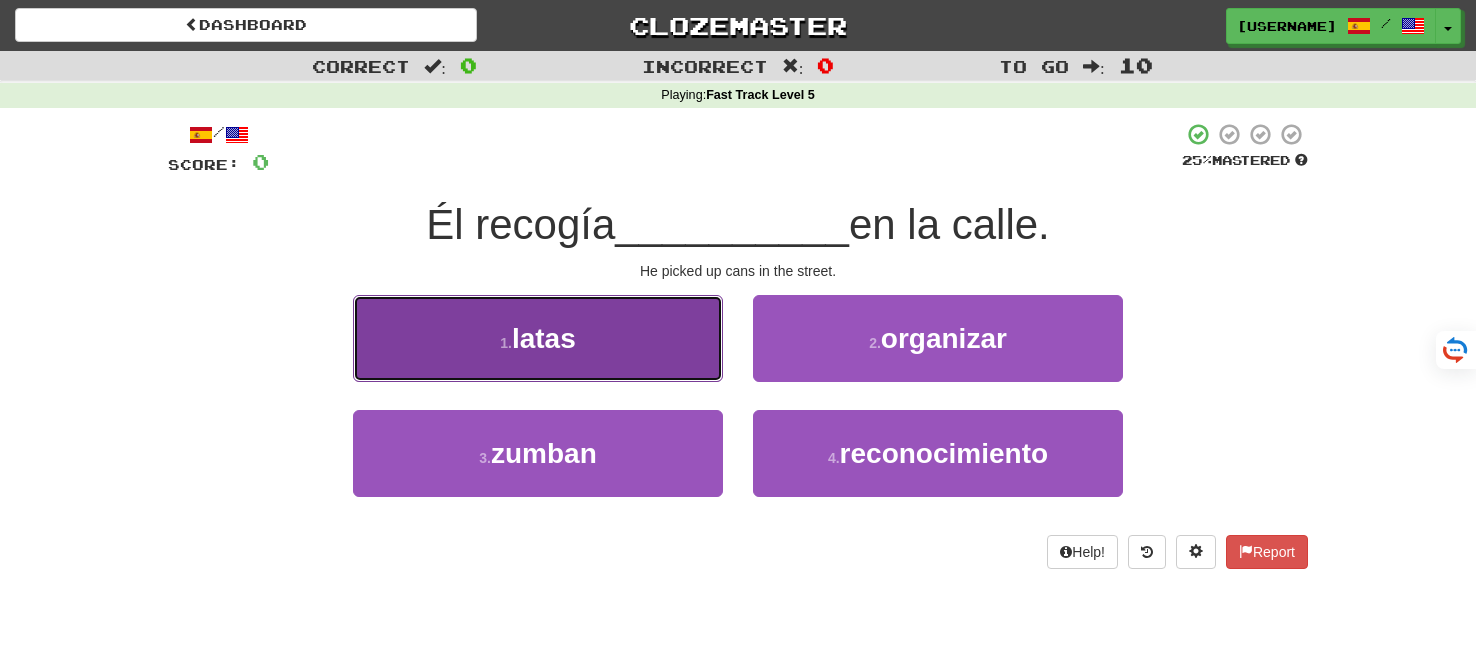 click on "1 .  latas" at bounding box center [538, 338] 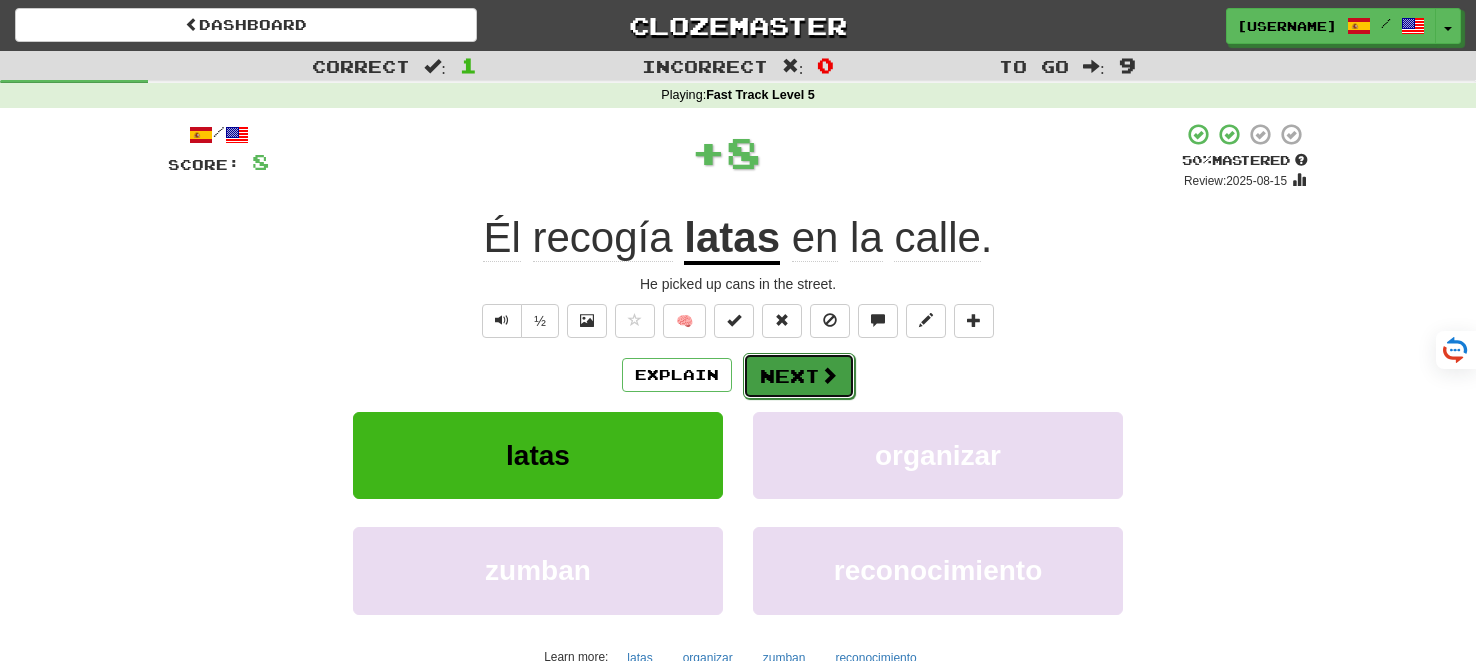 click on "Next" at bounding box center [799, 376] 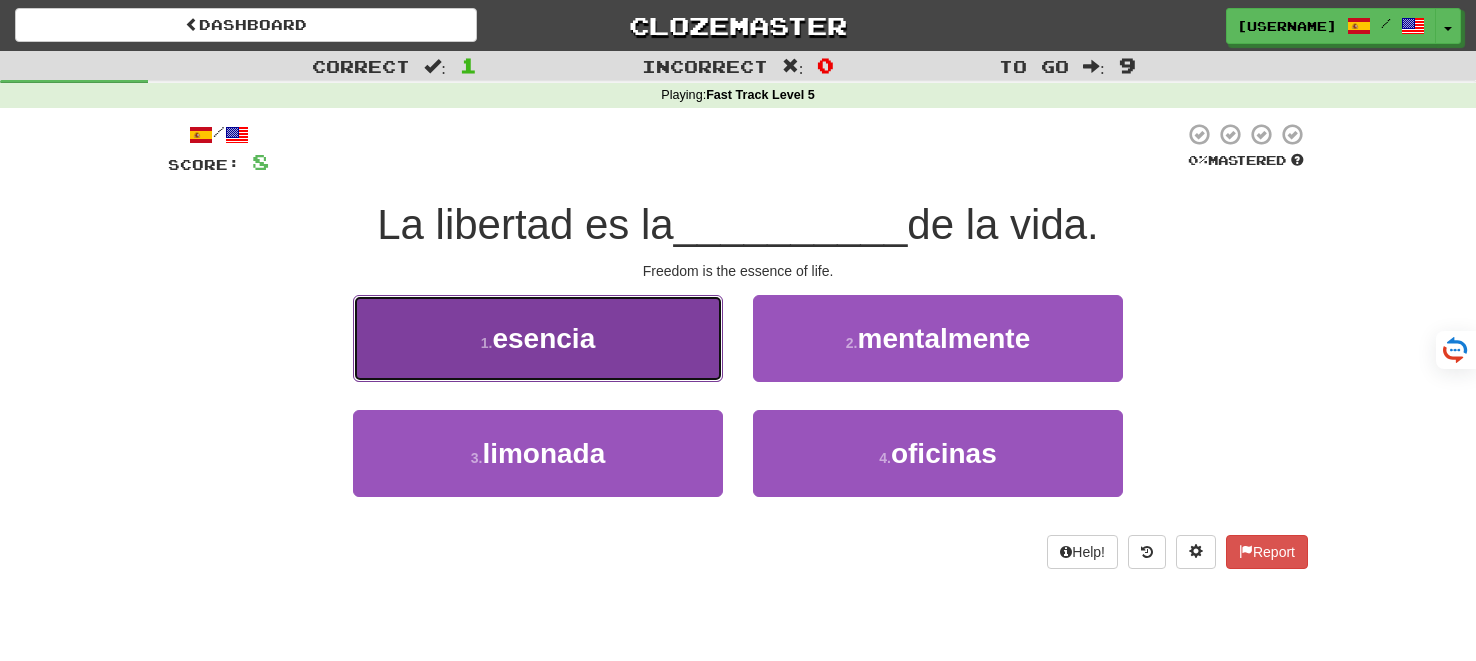click on "1 .  esencia" at bounding box center [538, 338] 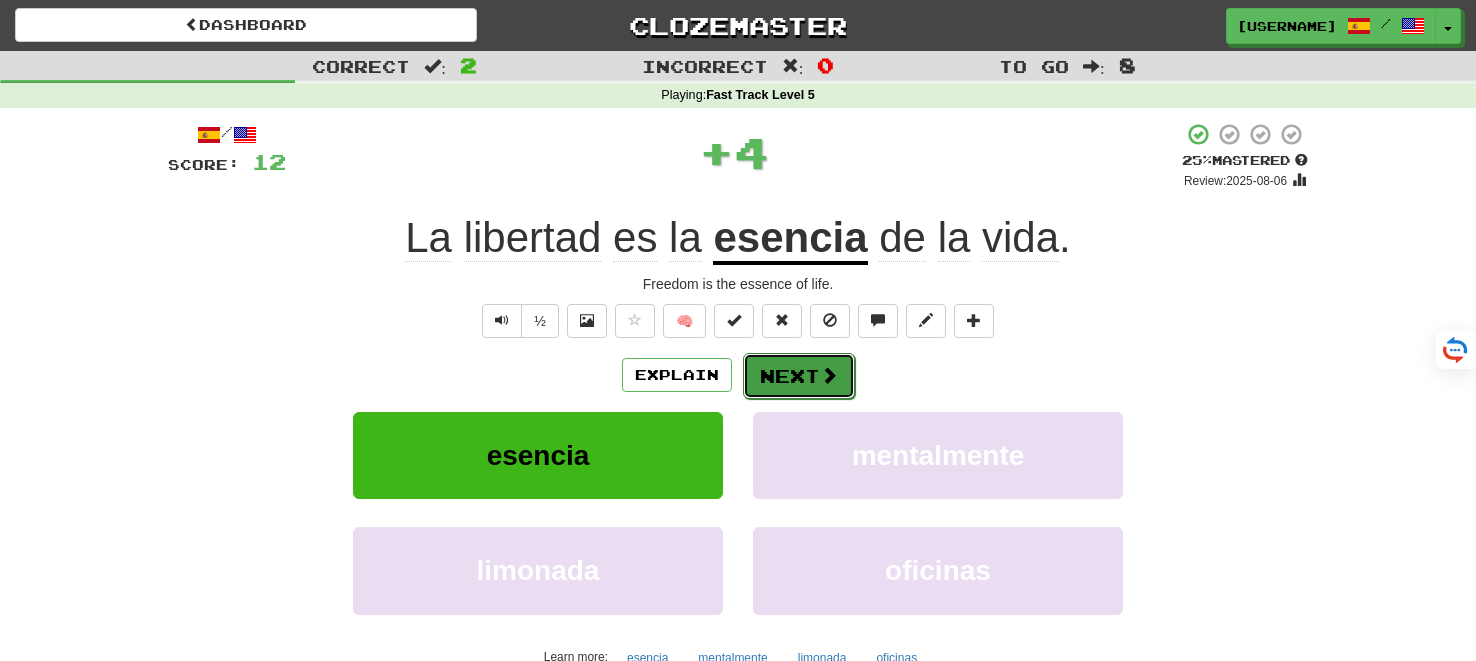 click on "Next" at bounding box center (799, 376) 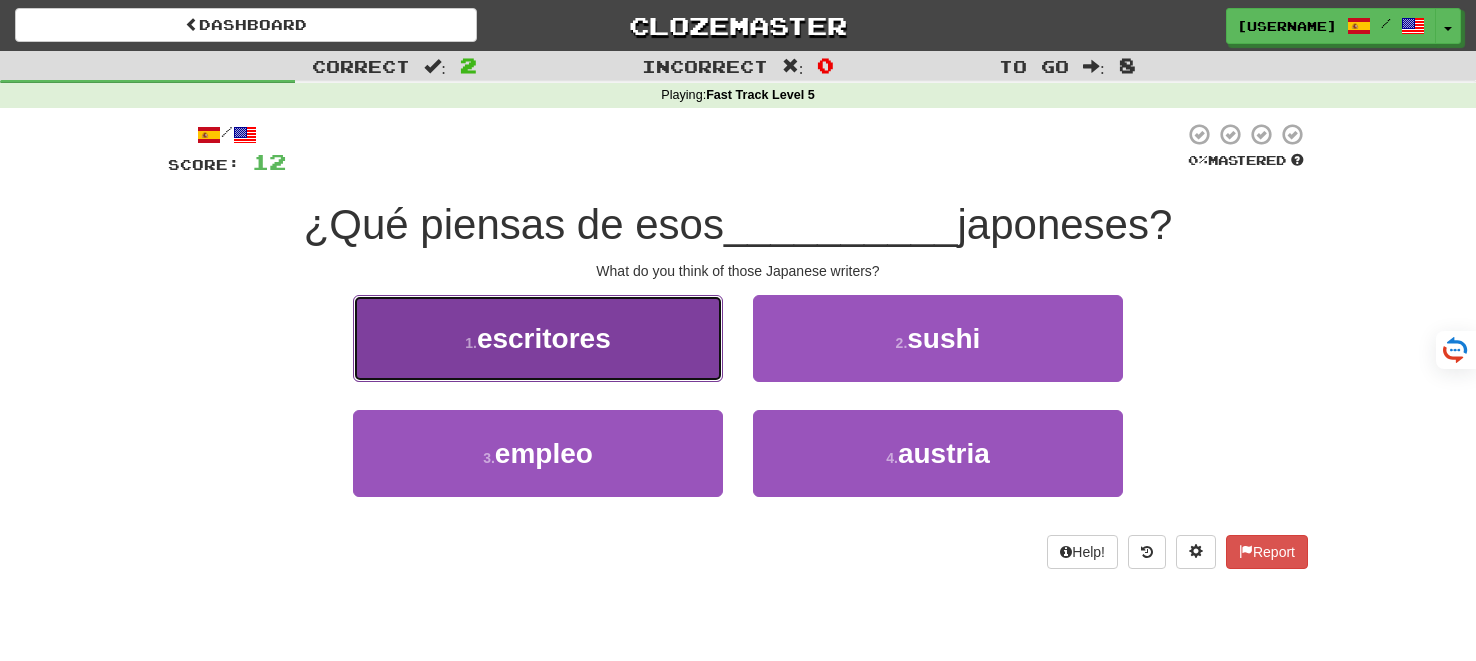 click on "1 .  escritores" at bounding box center (538, 338) 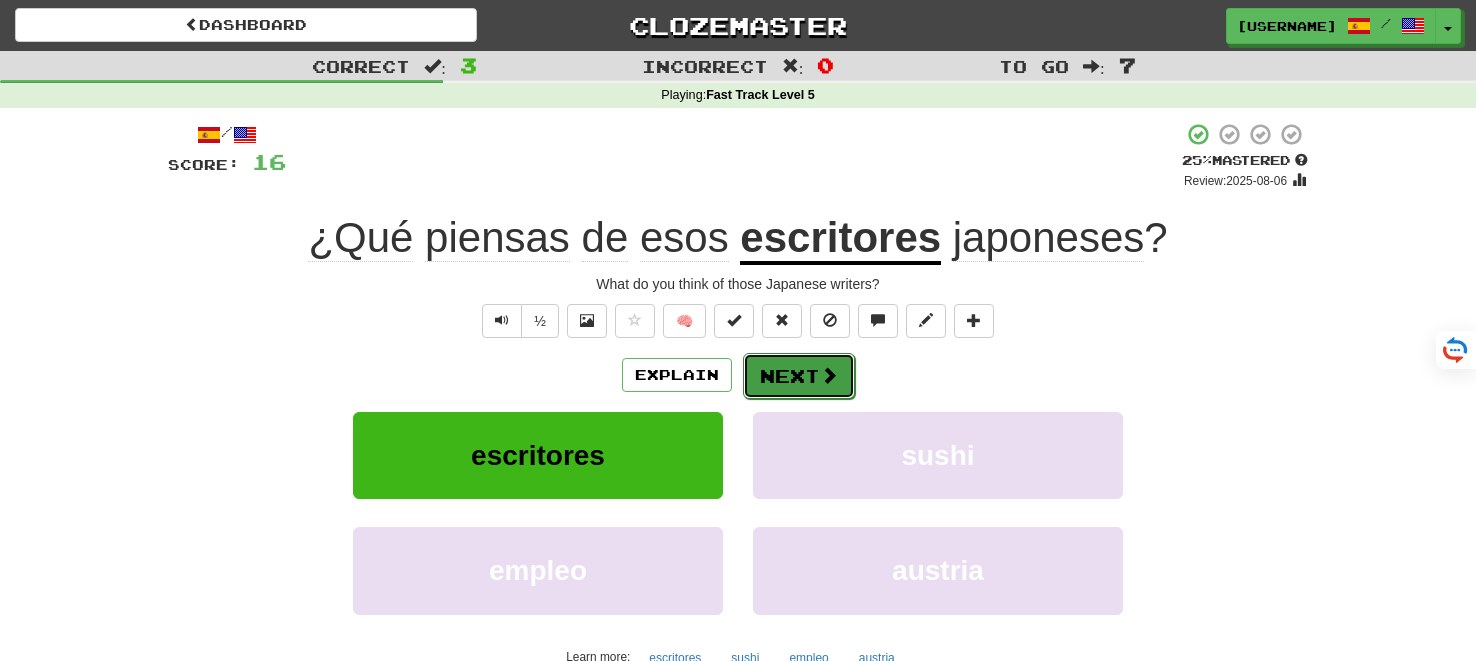 click on "Next" at bounding box center (799, 376) 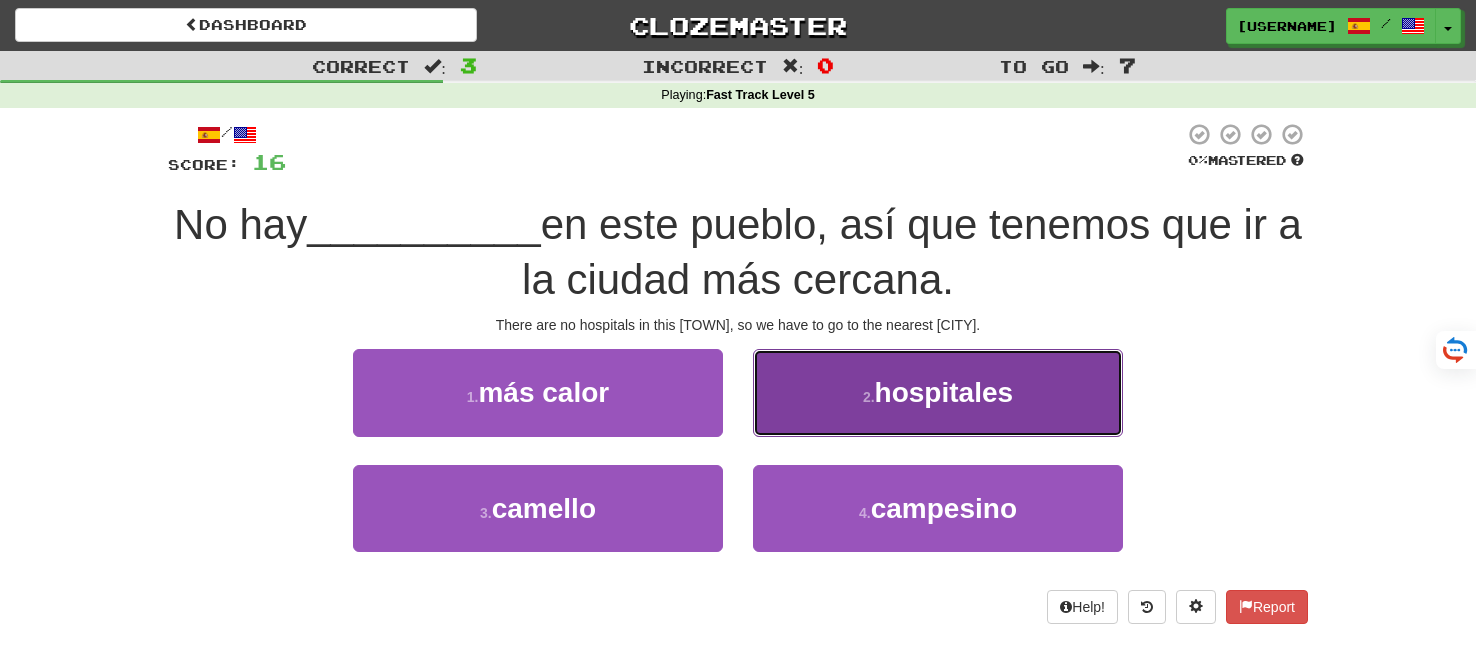 click on "2 .  hospitales" at bounding box center (938, 392) 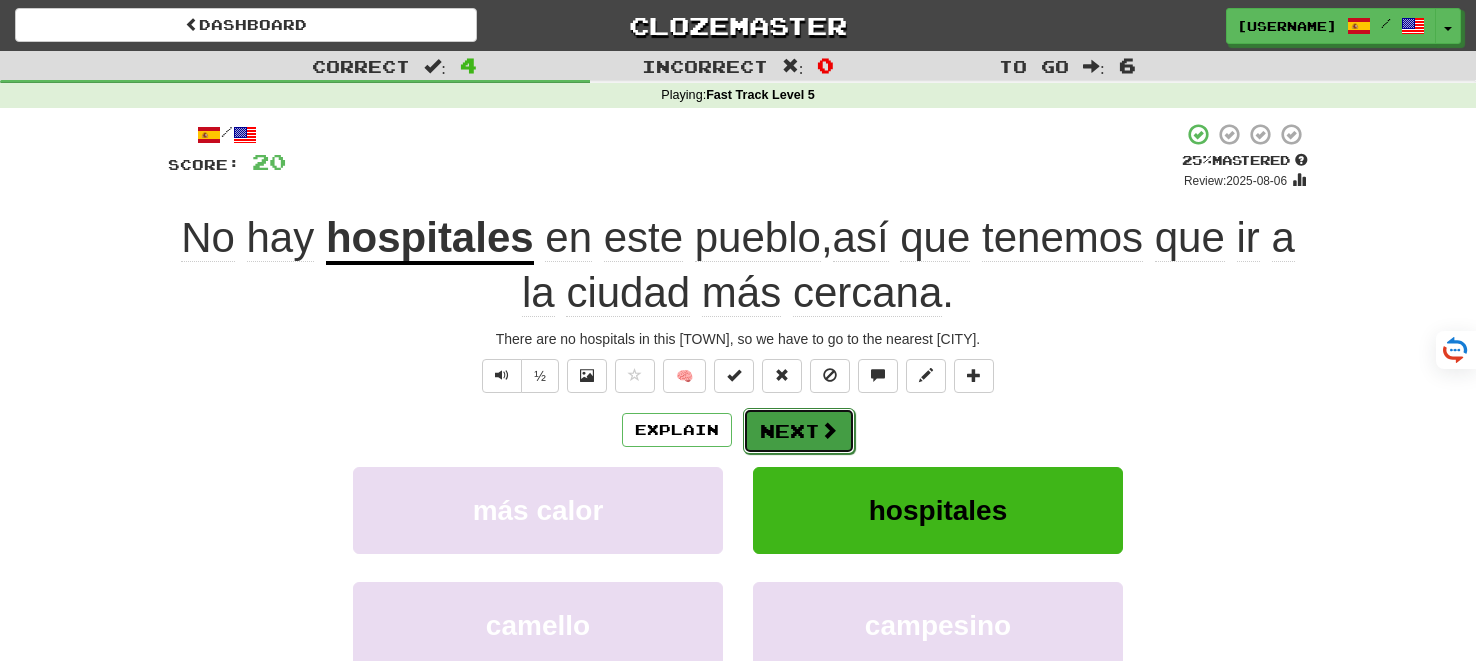 click on "Next" at bounding box center [799, 431] 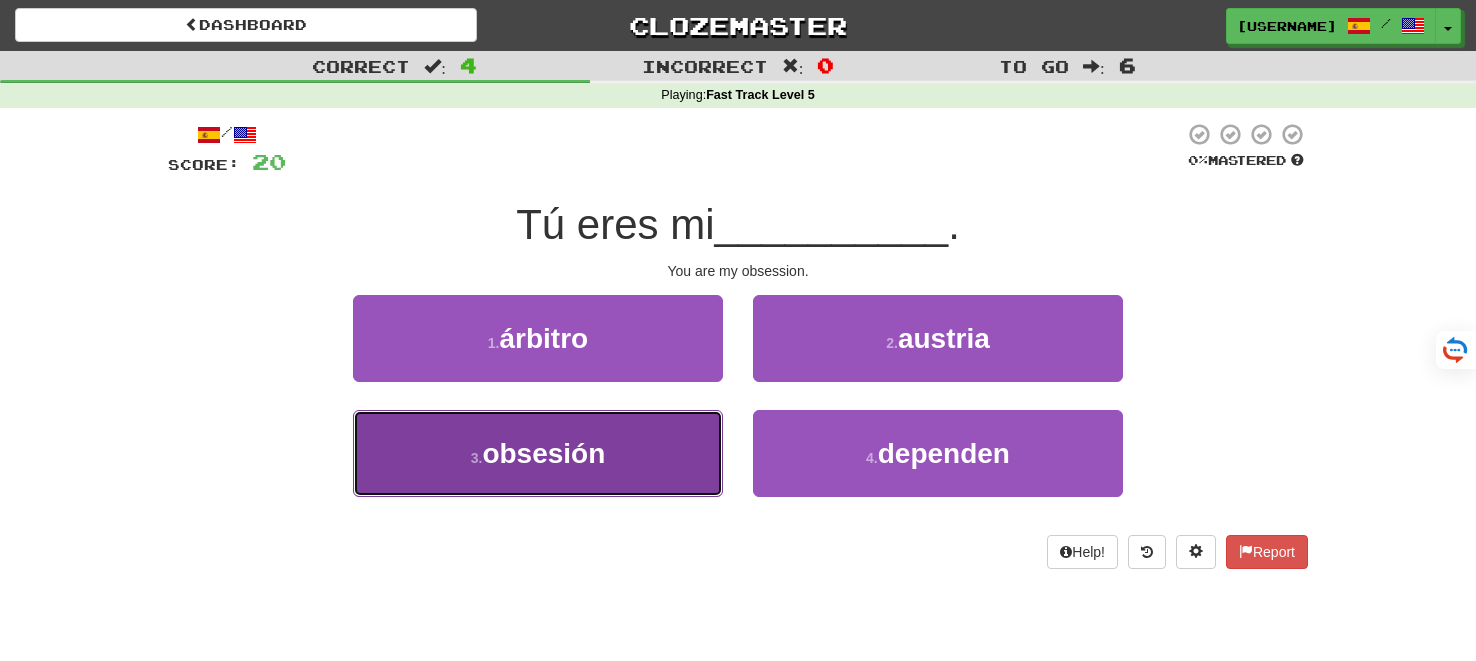click on "3 .  obsesión" at bounding box center (538, 453) 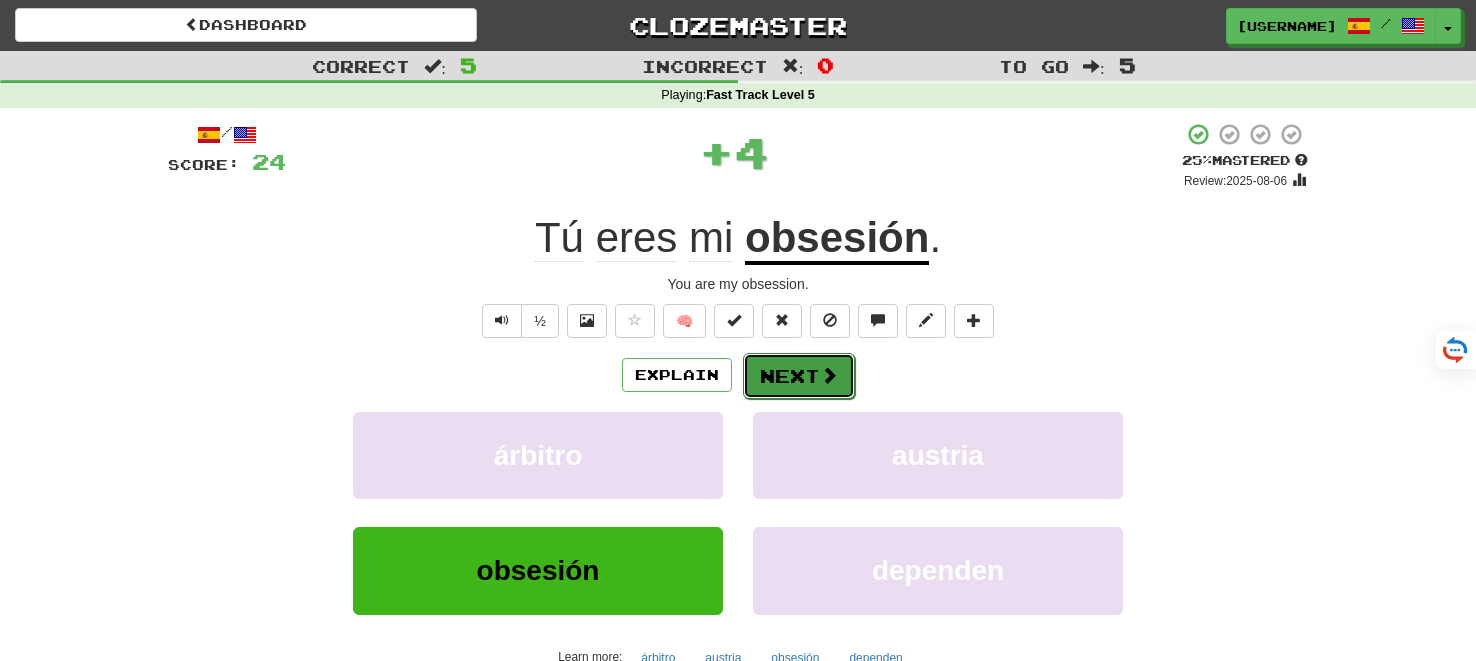 click on "Next" at bounding box center [799, 376] 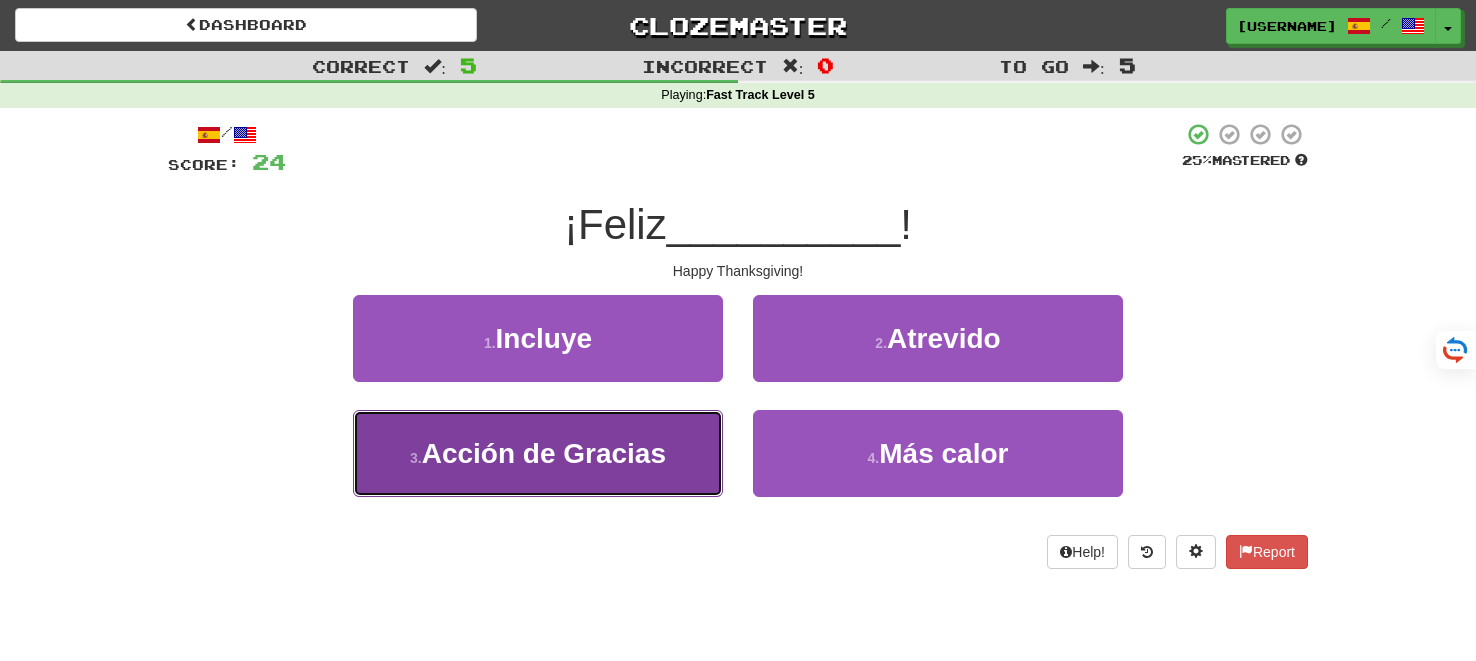 click on "3 .  Acción de Gracias" at bounding box center [538, 453] 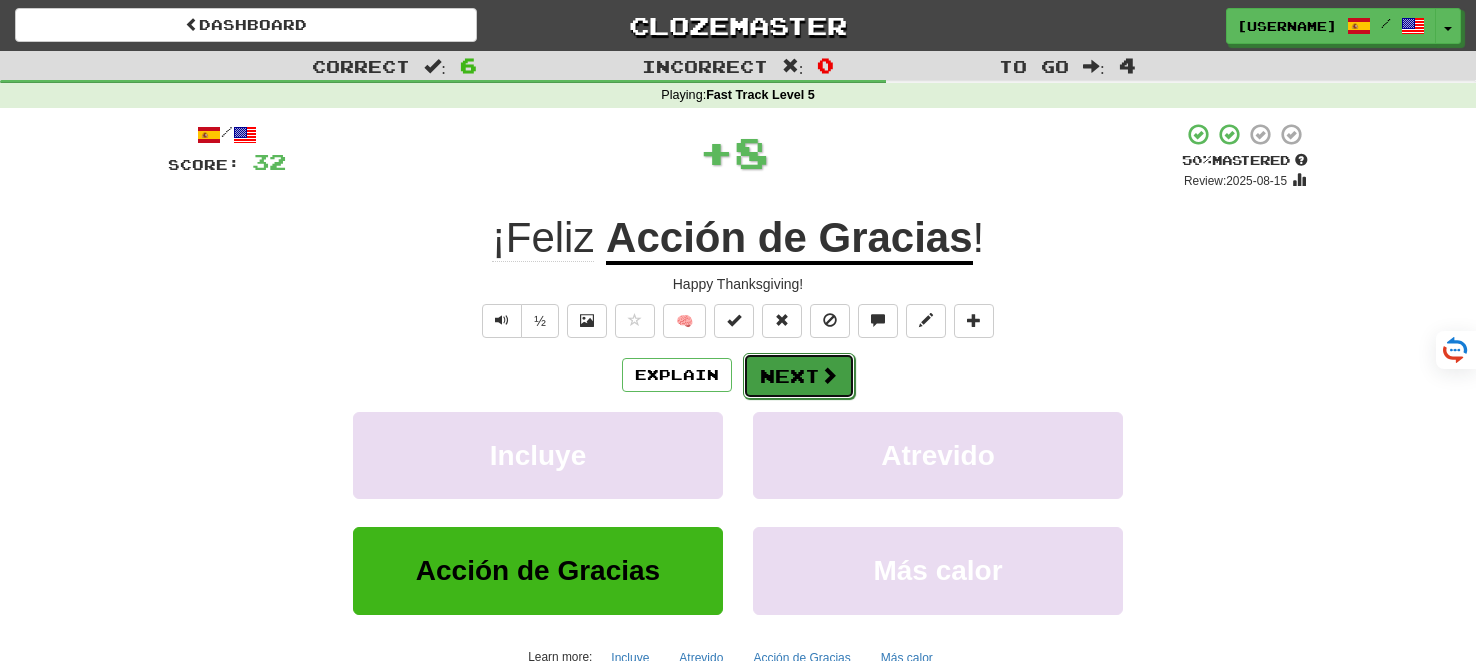 click on "Next" at bounding box center (799, 376) 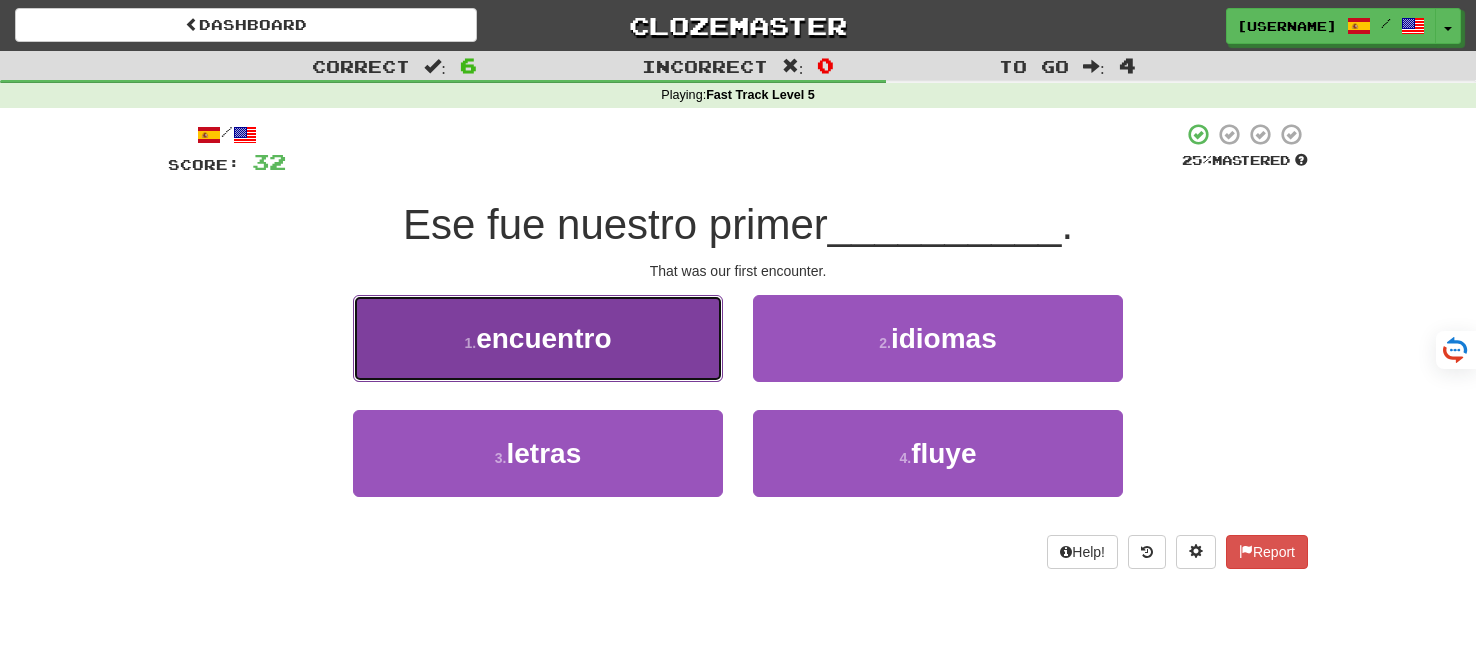 click on "1 .  encuentro" at bounding box center (538, 338) 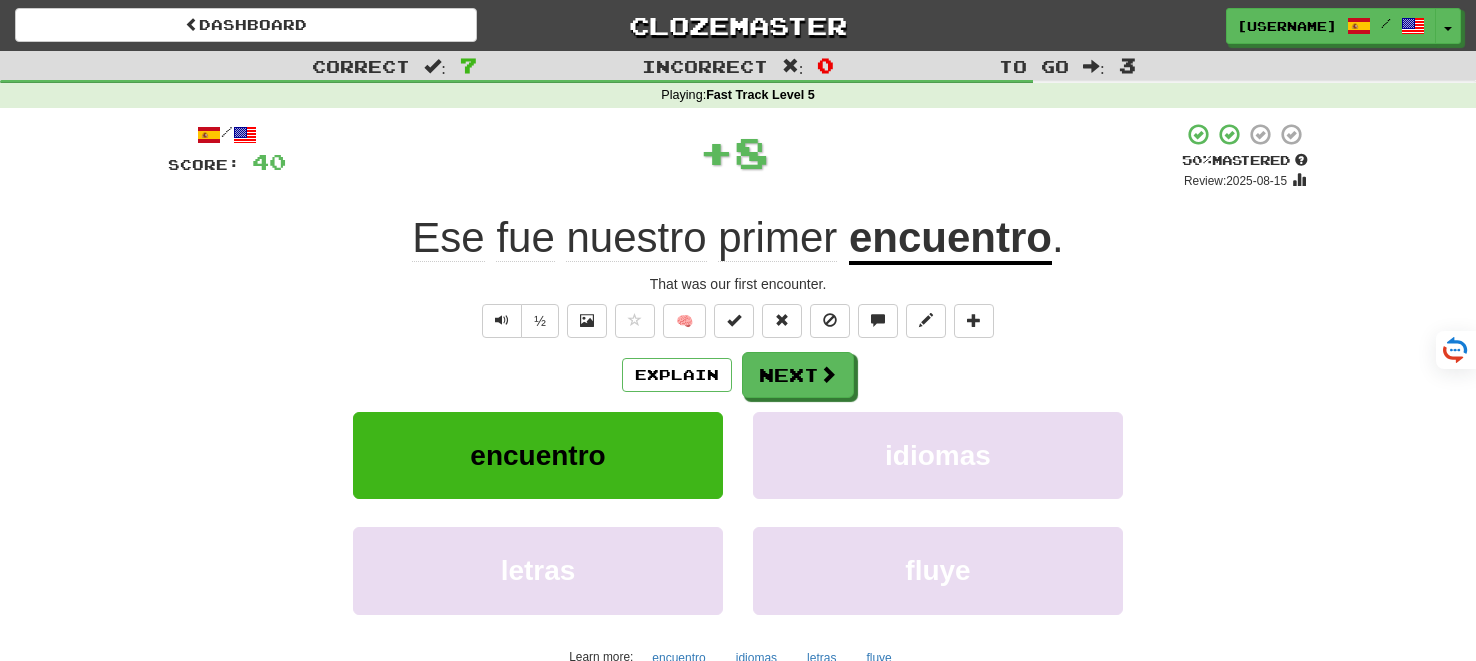 click on "/  Score:   40 + 8 50 %  Mastered Review:  2025-08-15 Ese   fue   nuestro   primer   encuentro . That was our first encounter. ½ 🧠 Explain Next encuentro idiomas letras fluye Learn more: encuentro idiomas letras fluye  Help!  Report" at bounding box center [738, 419] 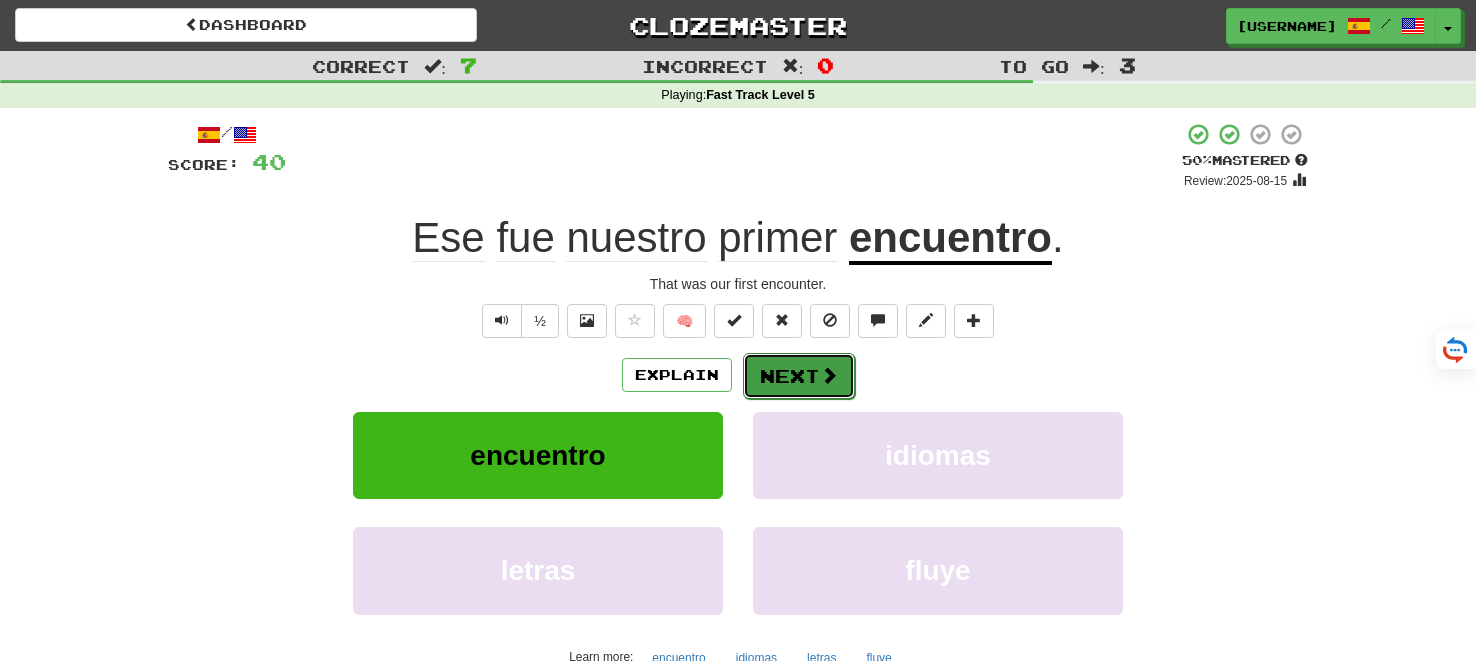 click on "Next" at bounding box center (799, 376) 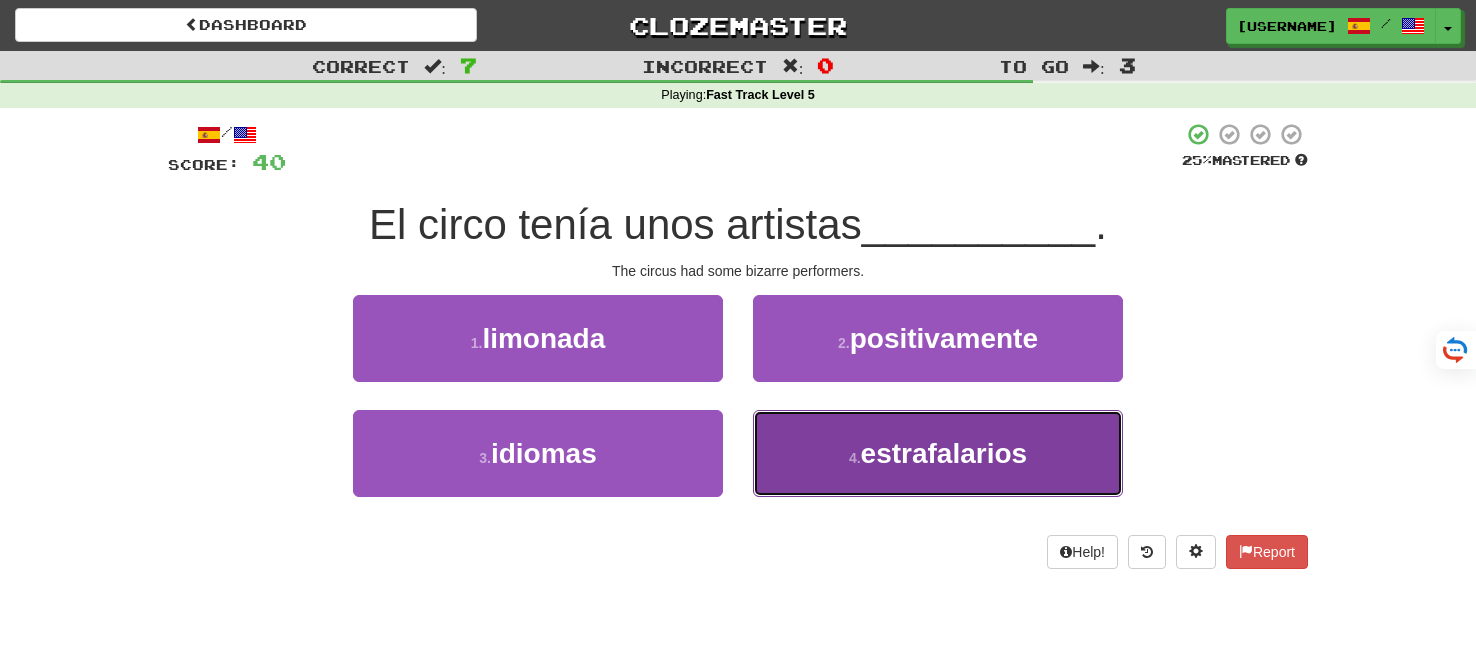 click on "estrafalarios" at bounding box center [944, 453] 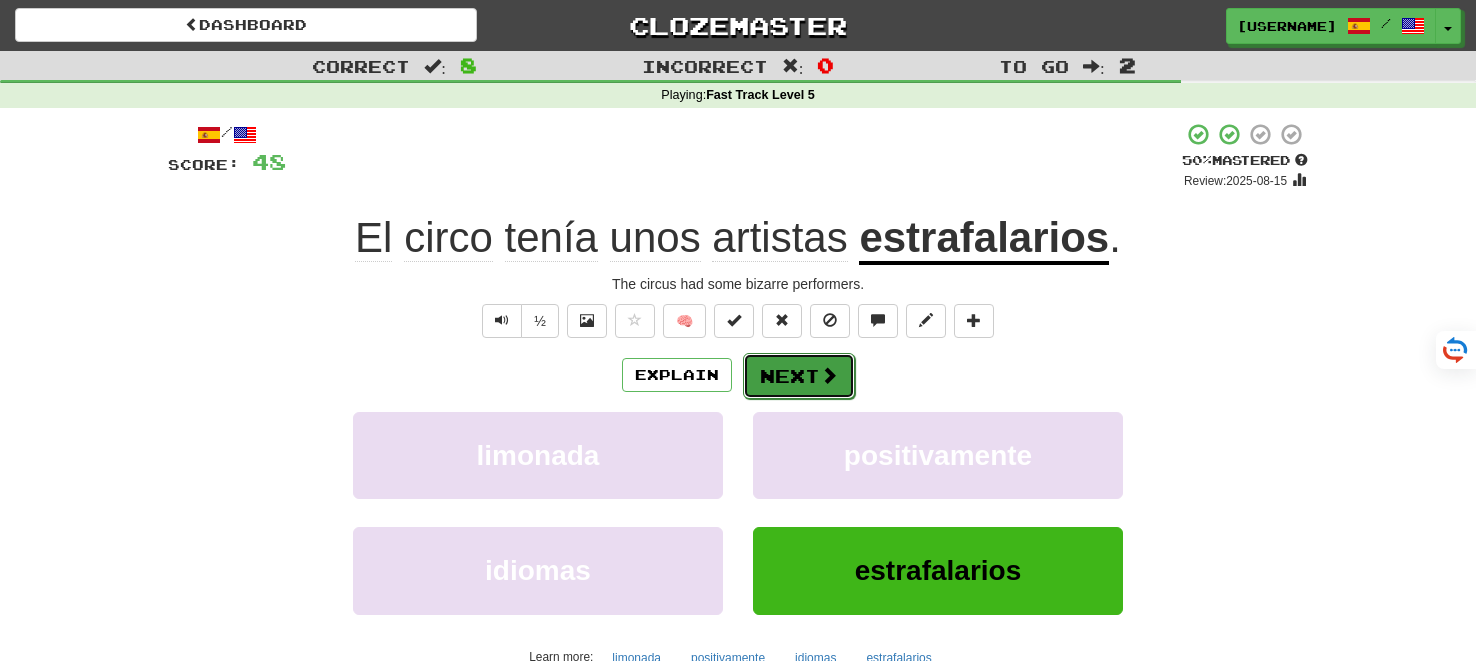 click on "Next" at bounding box center [799, 376] 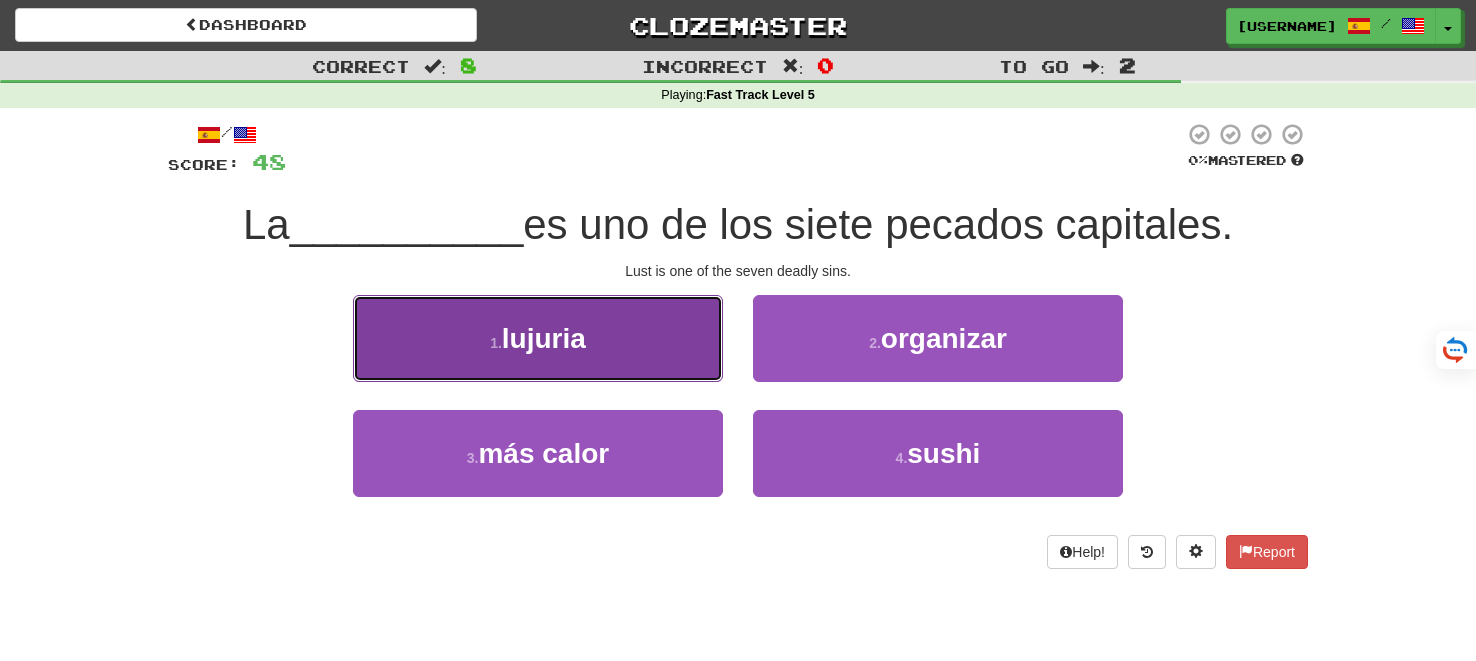 click on "1 .  lujuria" at bounding box center [538, 338] 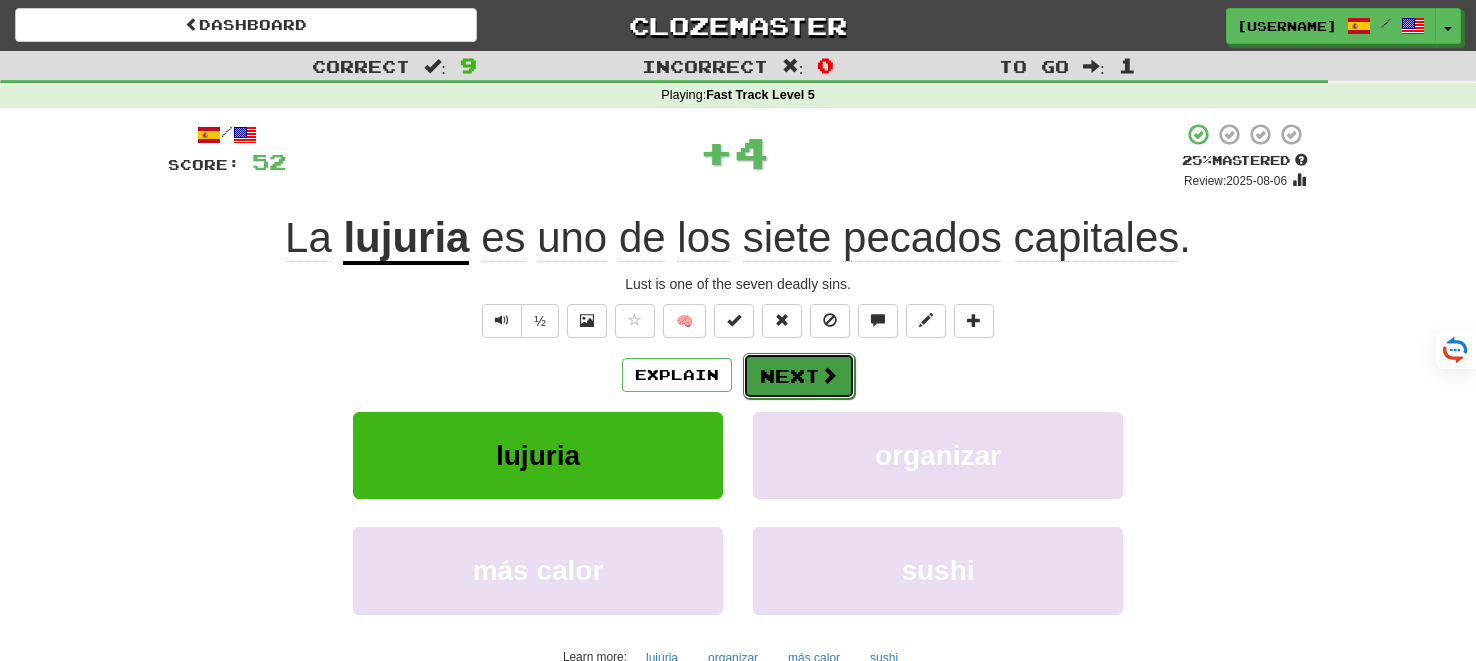 click on "Next" at bounding box center [799, 376] 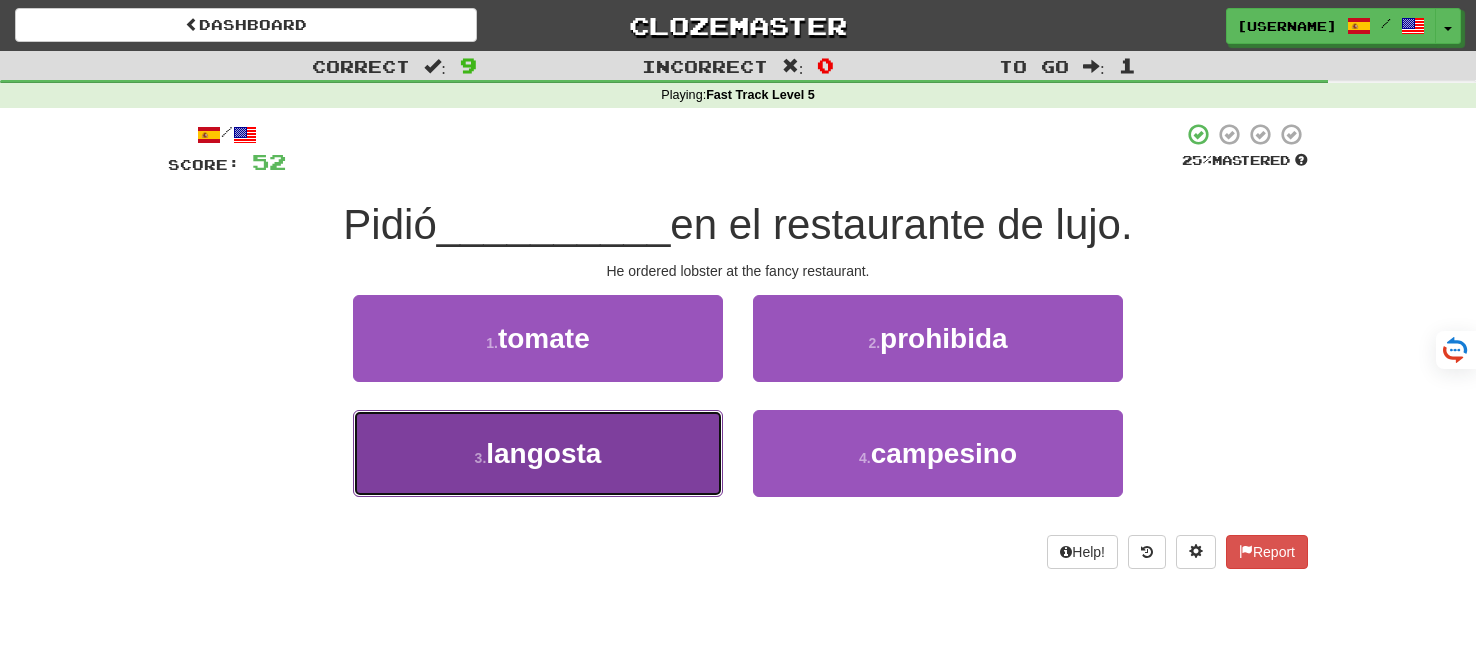 click on "3 .  langosta" at bounding box center (538, 453) 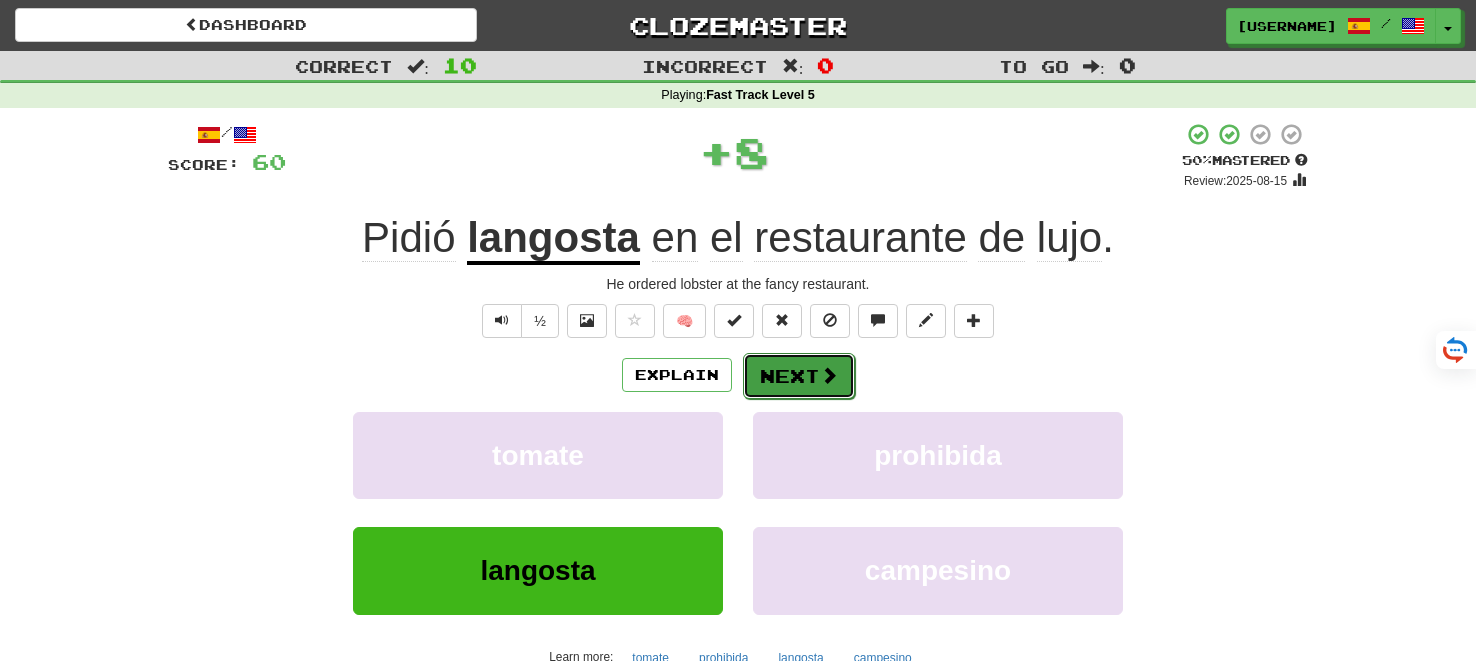 click on "Next" at bounding box center (799, 376) 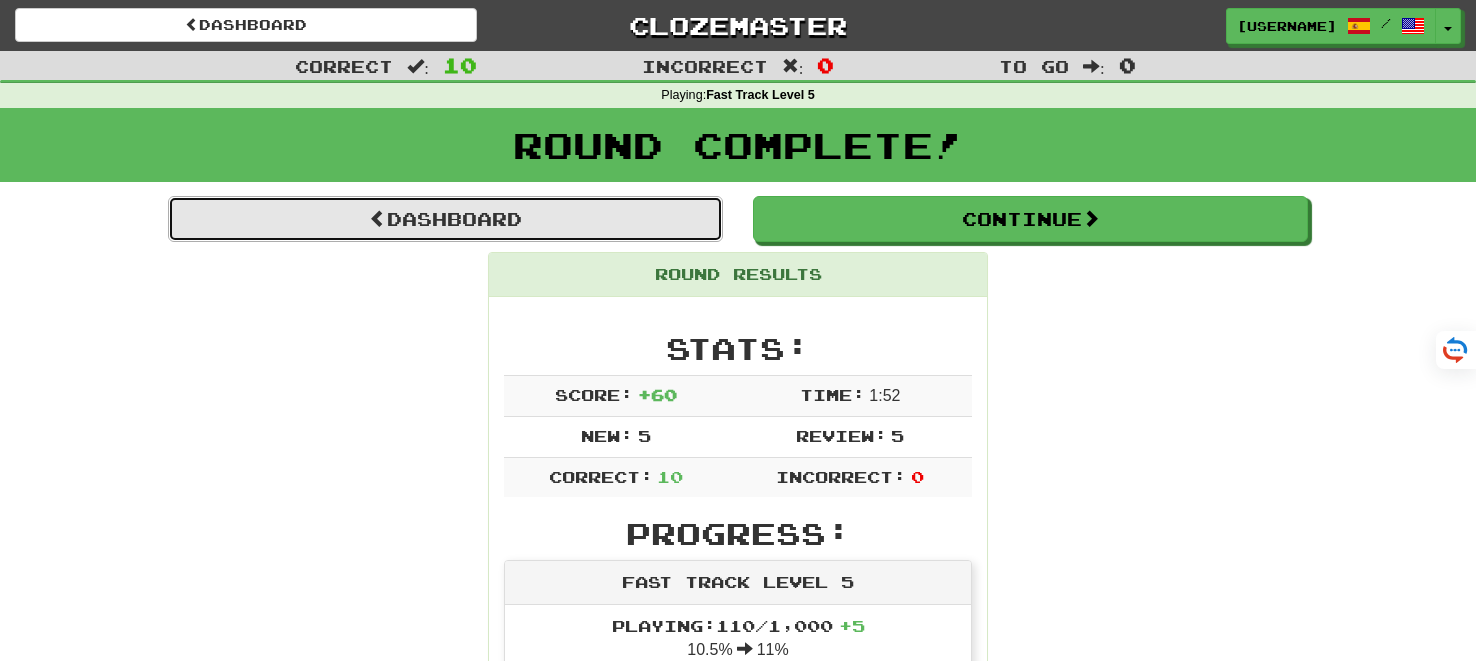 click on "Dashboard" at bounding box center [445, 219] 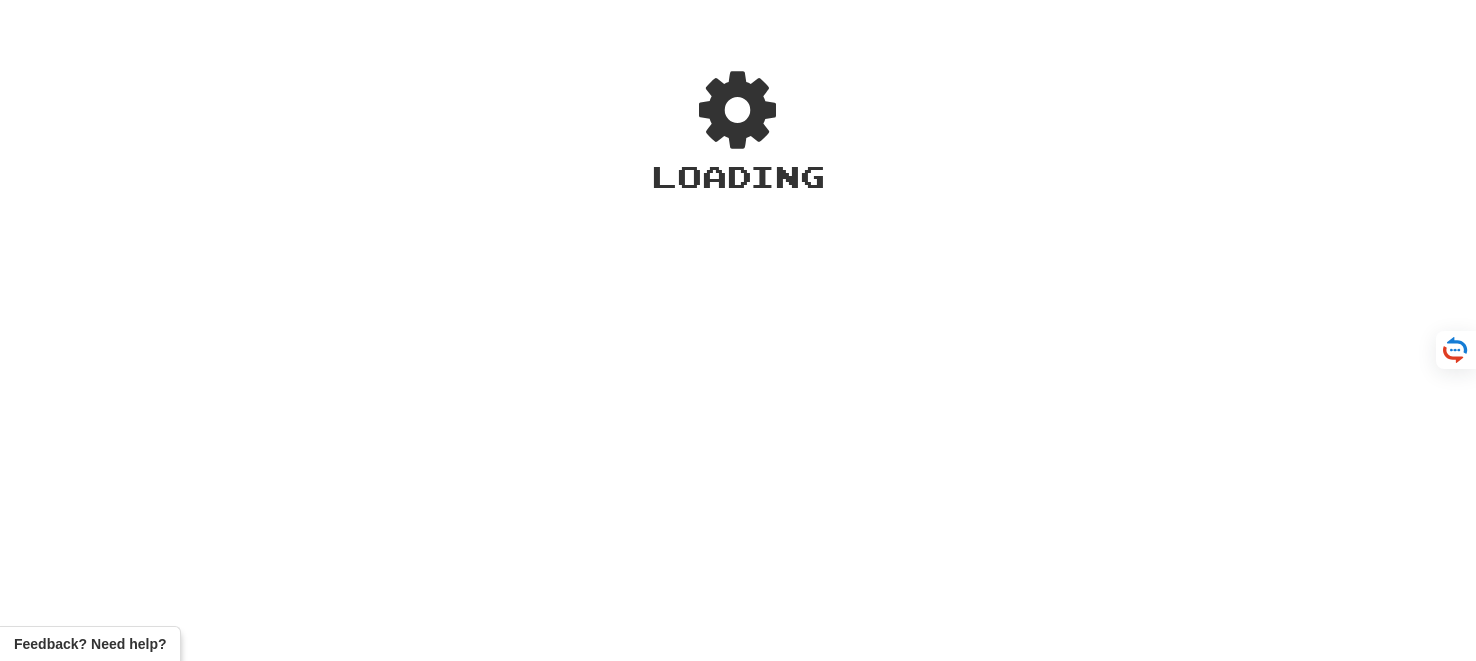 scroll, scrollTop: 0, scrollLeft: 0, axis: both 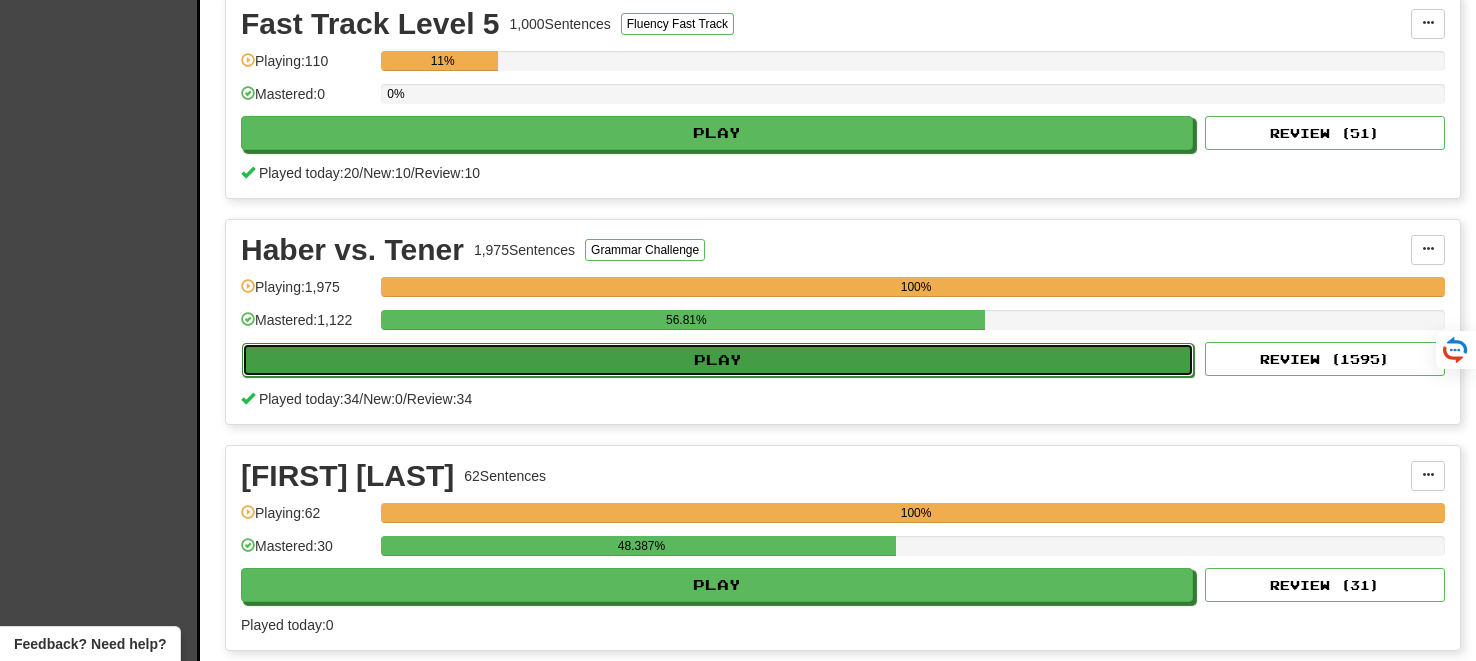 click on "Play" at bounding box center (718, 360) 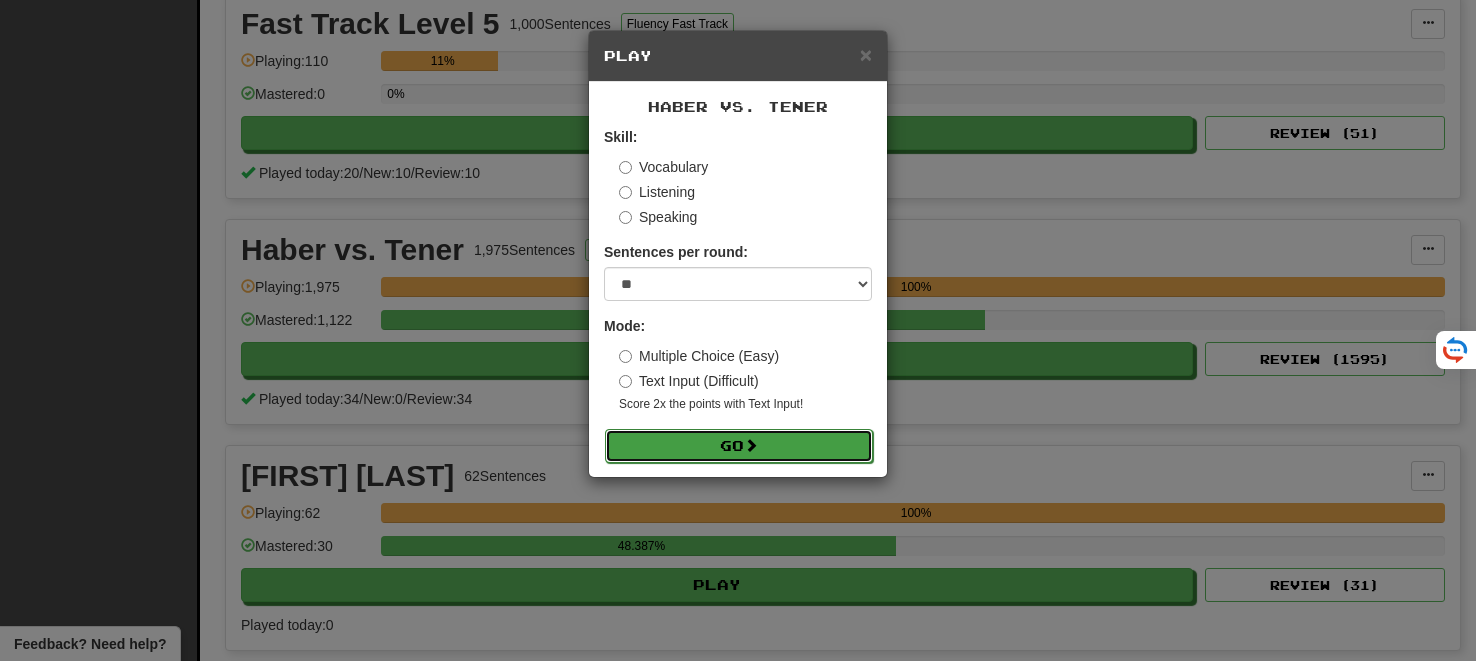 click on "Go" at bounding box center [739, 446] 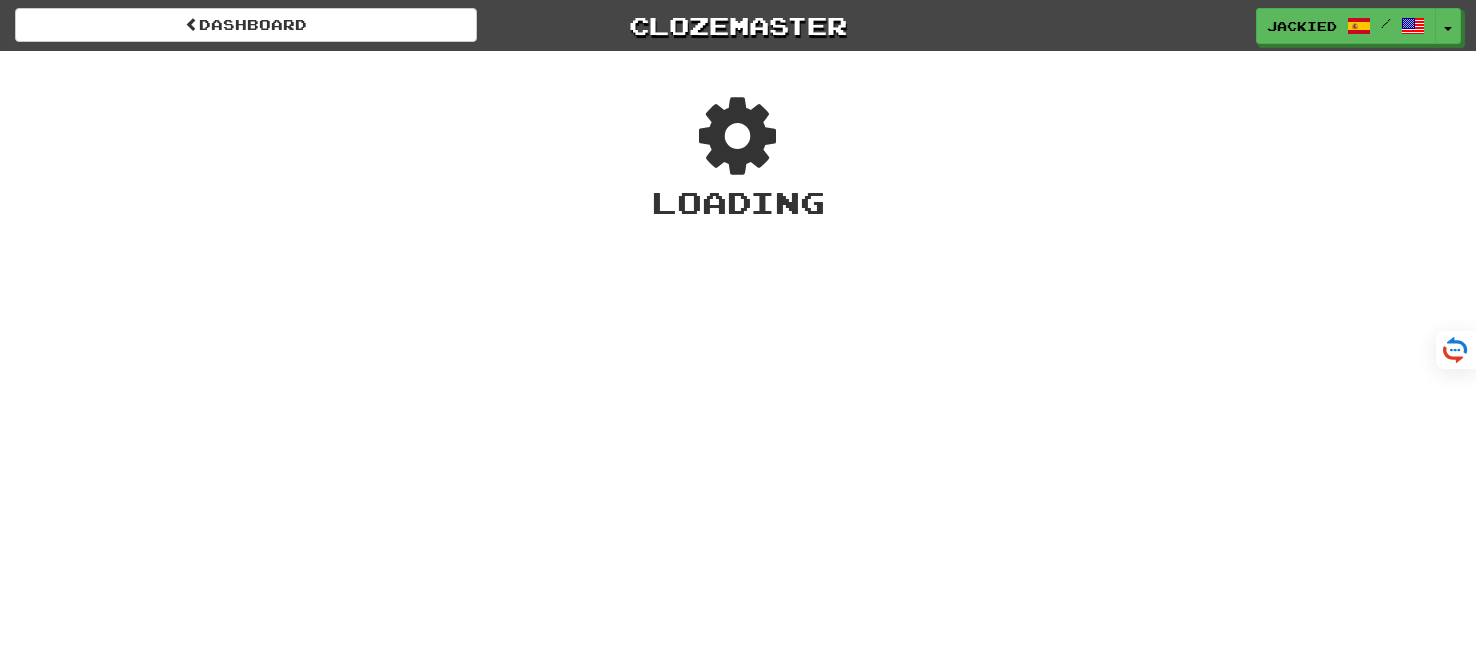 scroll, scrollTop: 0, scrollLeft: 0, axis: both 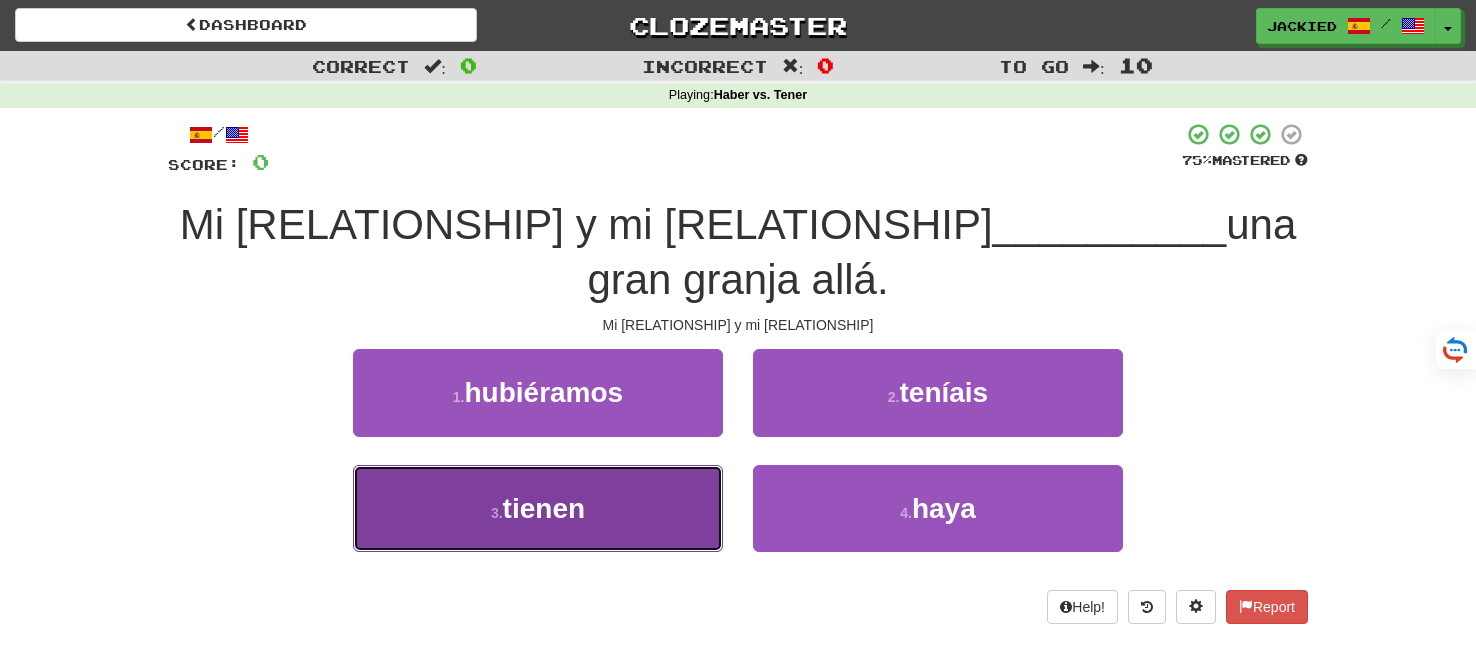 click on "3 .  tienen" at bounding box center [538, 508] 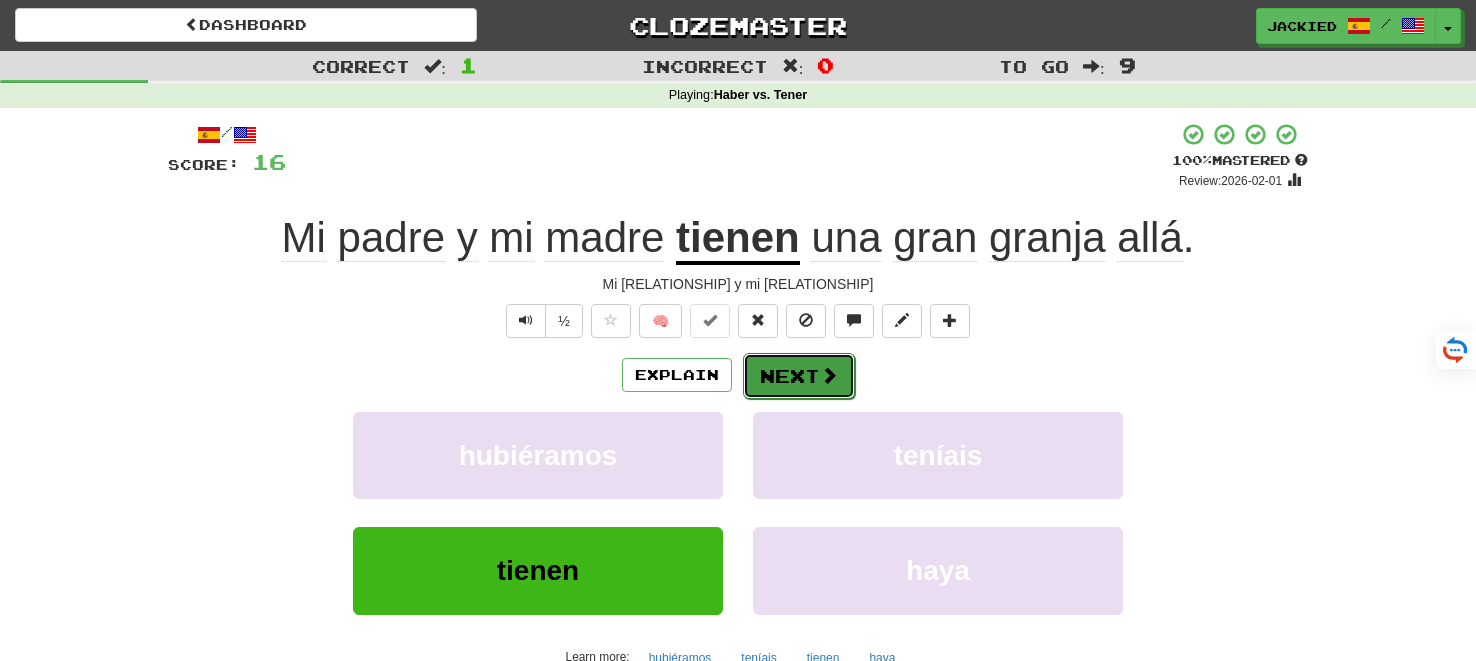 click on "Next" at bounding box center (799, 376) 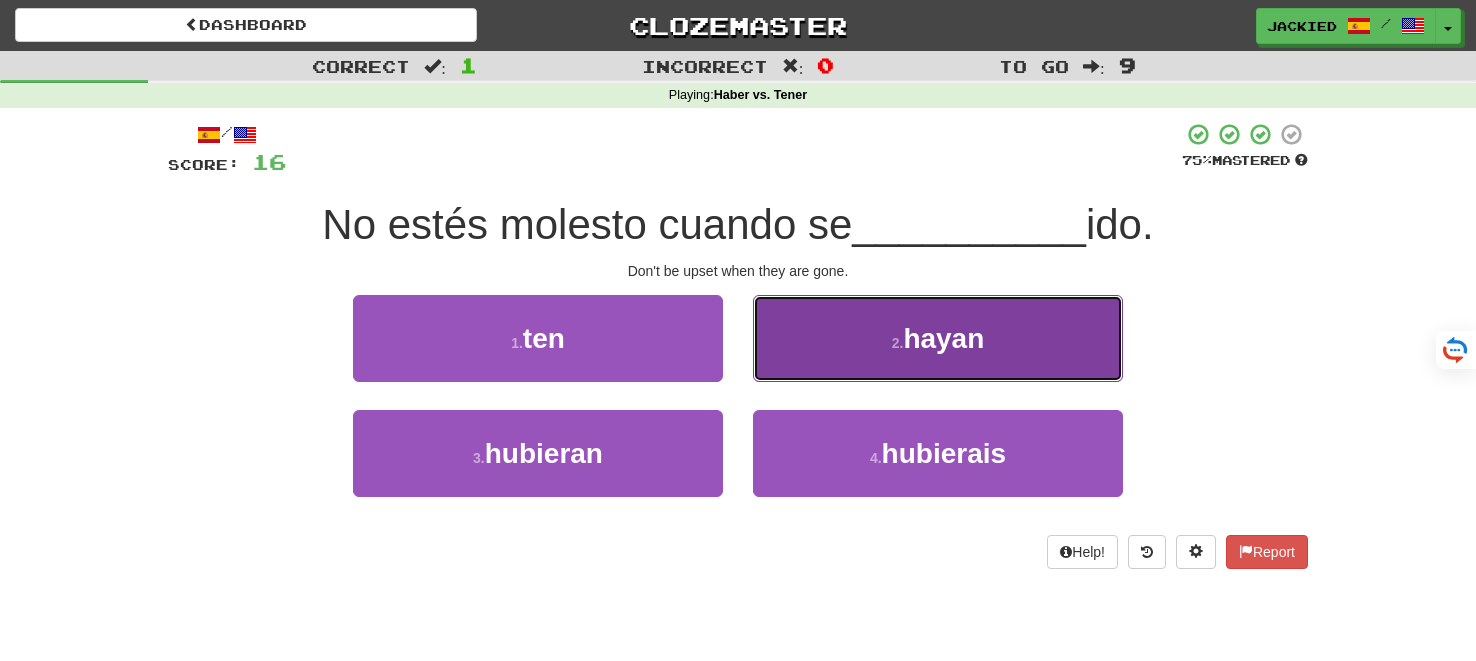 click on "2 .  hayan" at bounding box center [938, 338] 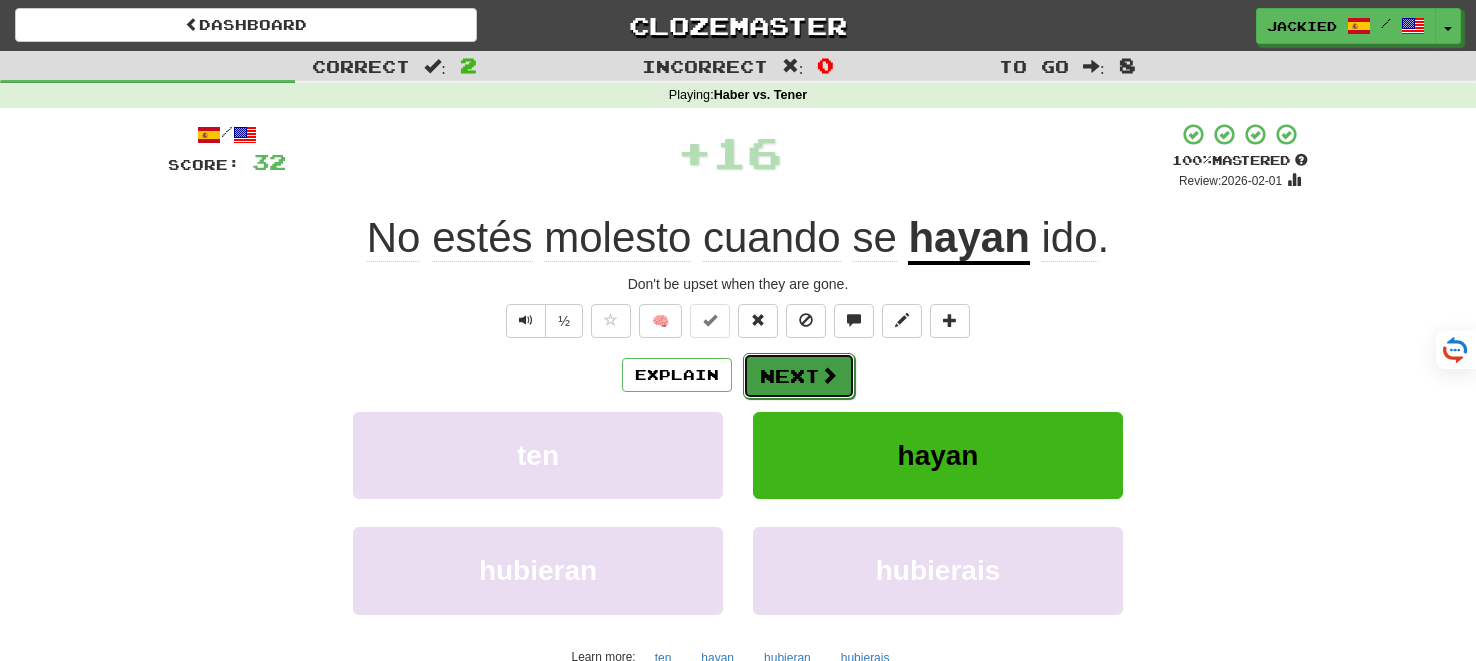 click on "Next" at bounding box center (799, 376) 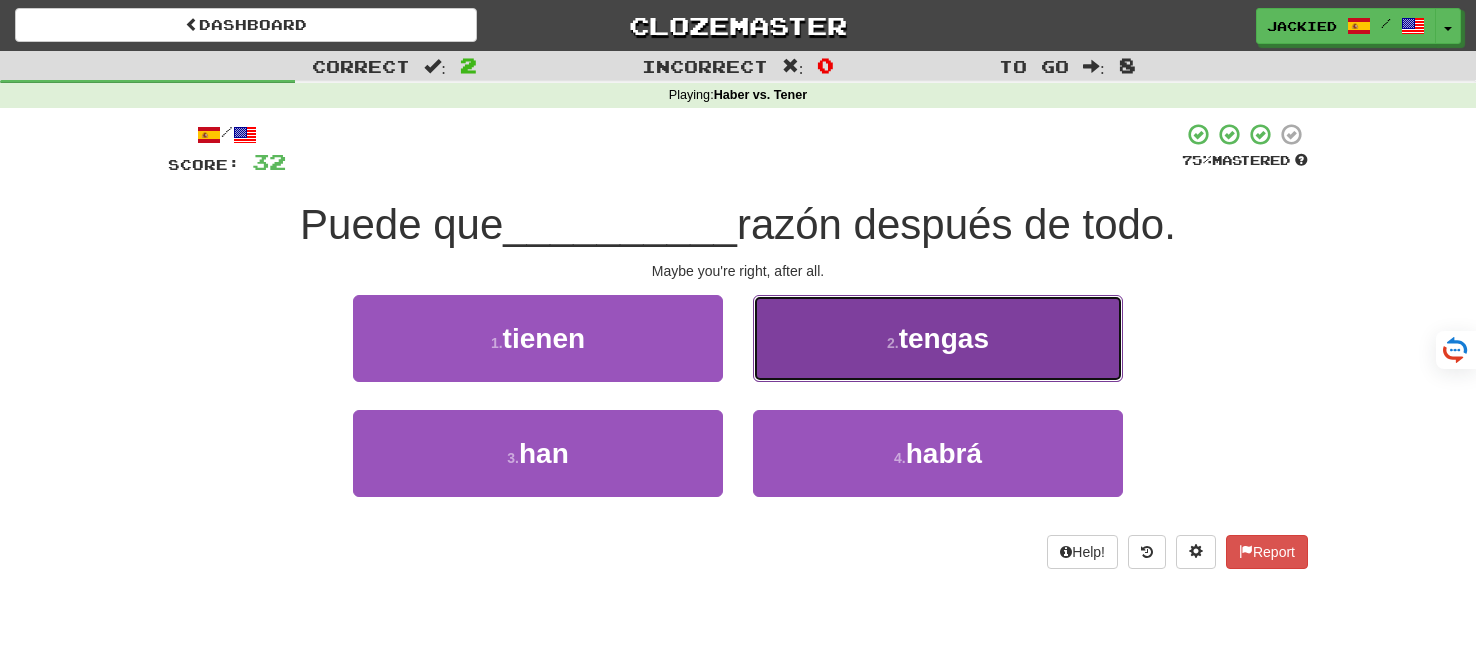 click on "tengas" at bounding box center [944, 338] 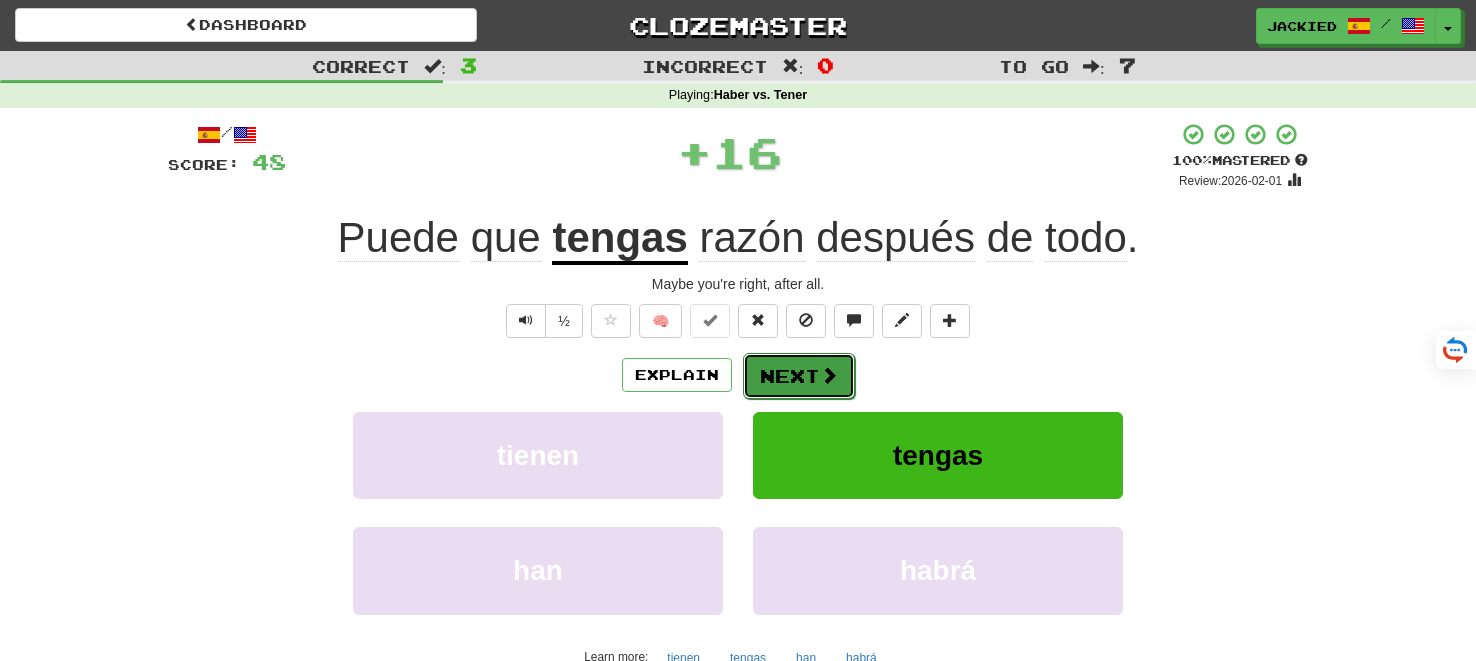 click at bounding box center (829, 375) 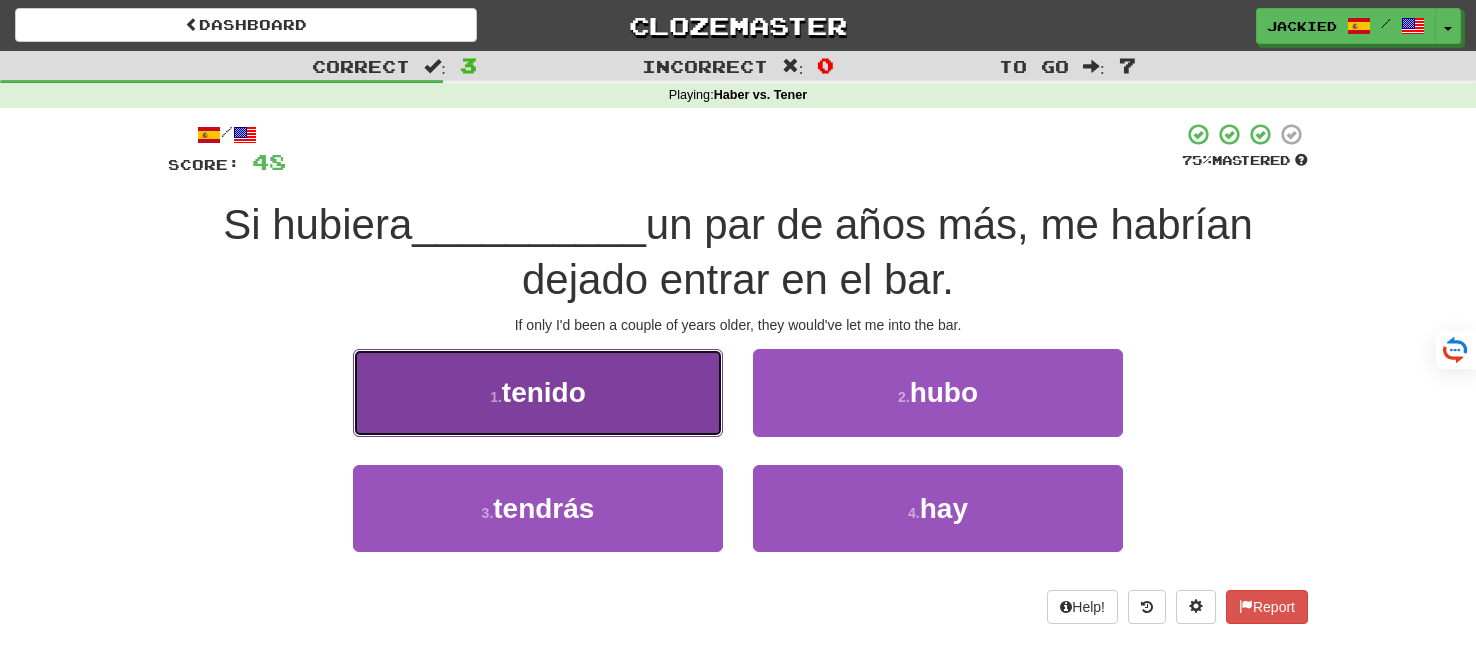click on "1 .  tenido" at bounding box center [538, 392] 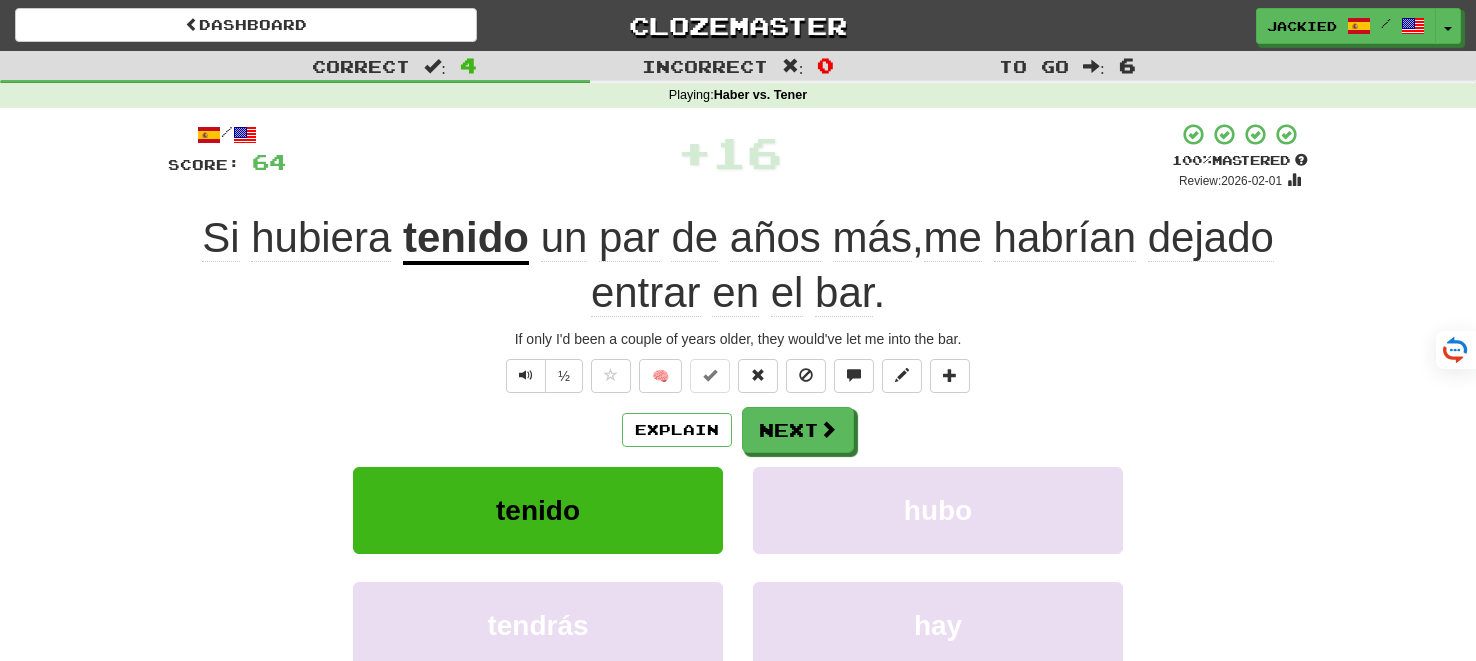 click on "Explain Next" at bounding box center [738, 430] 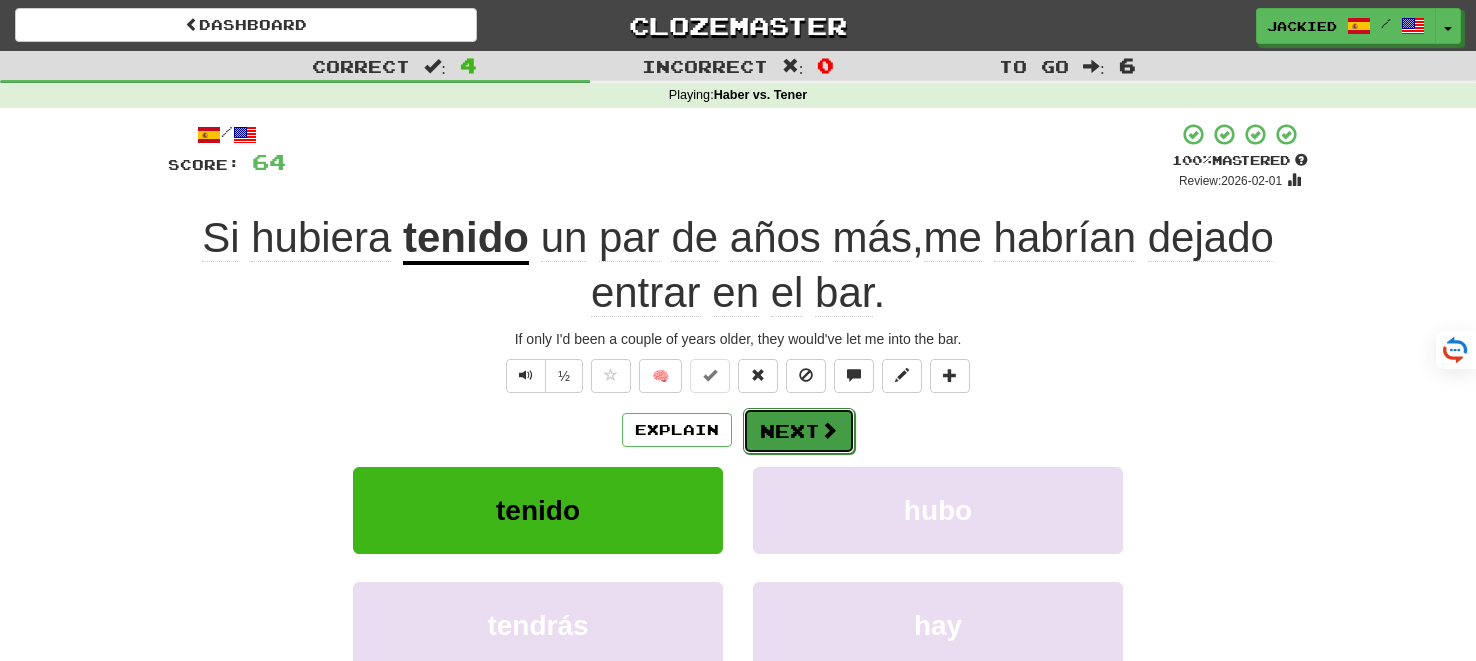click on "Next" at bounding box center [799, 431] 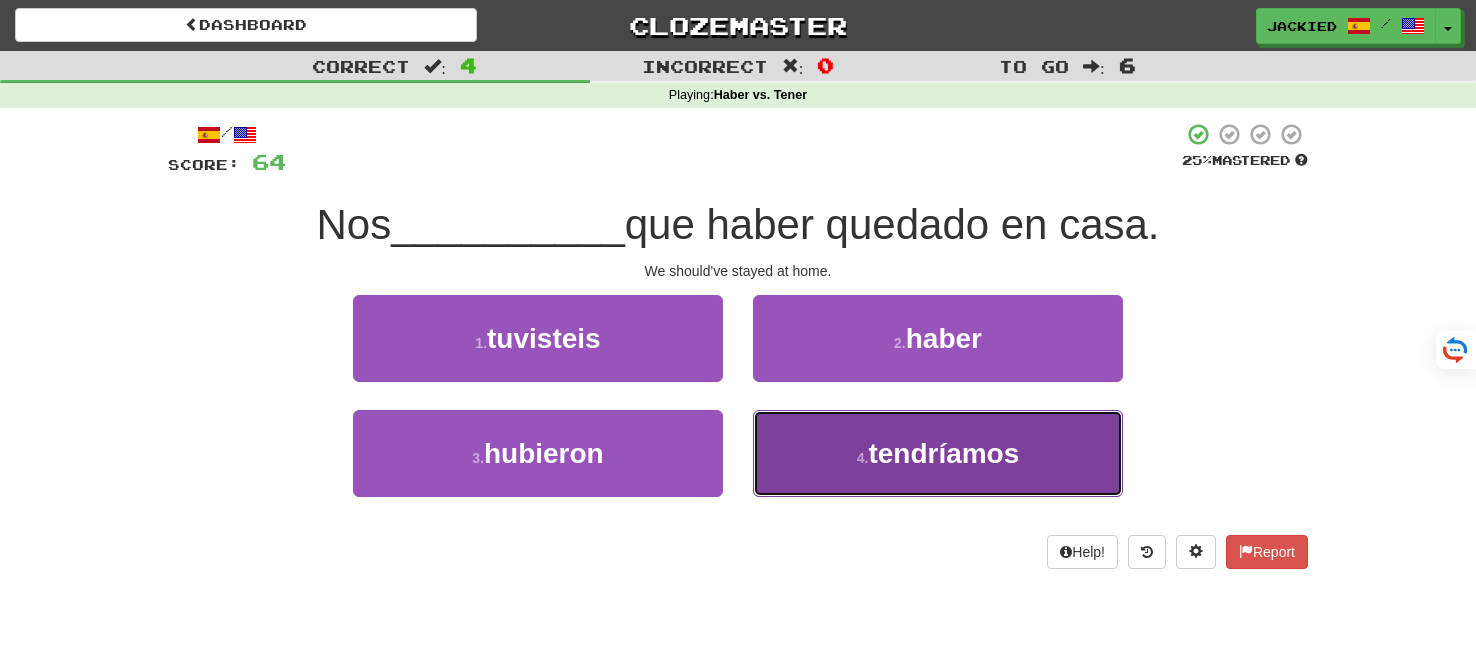 click on "tendríamos" at bounding box center (943, 453) 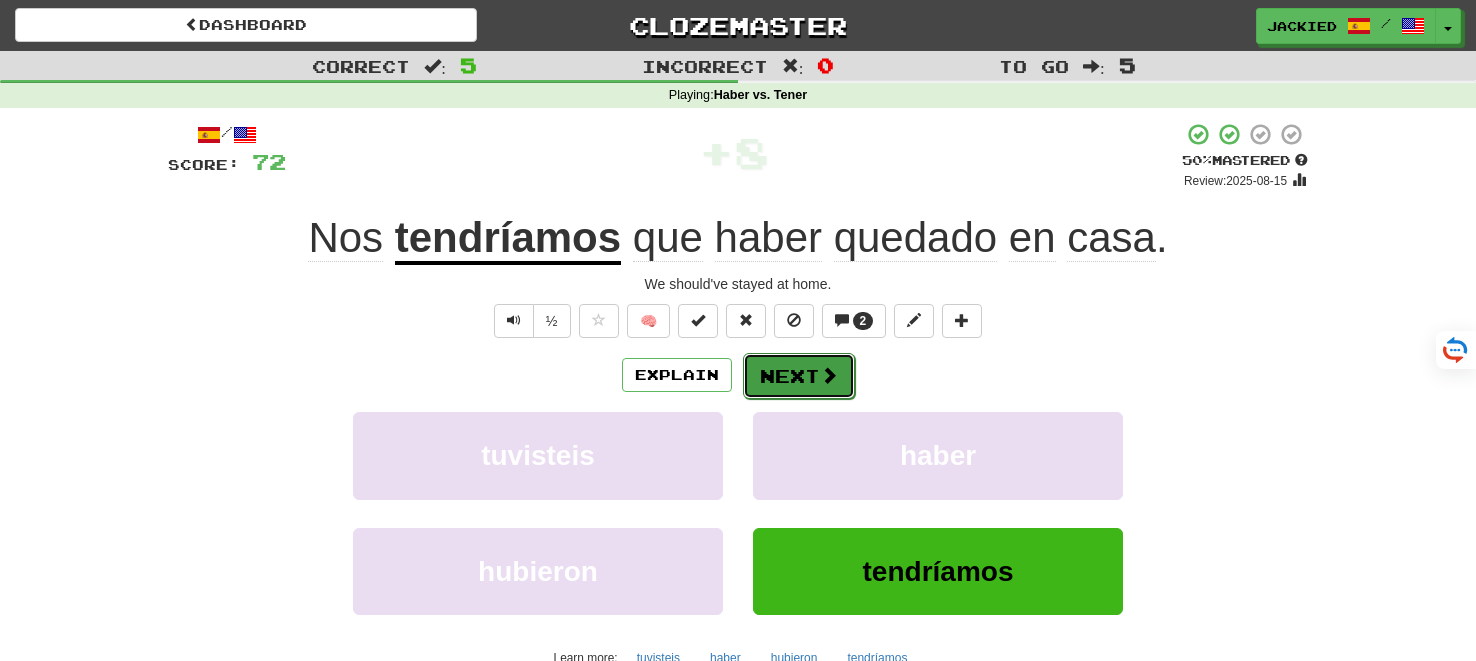 click on "Next" at bounding box center [799, 376] 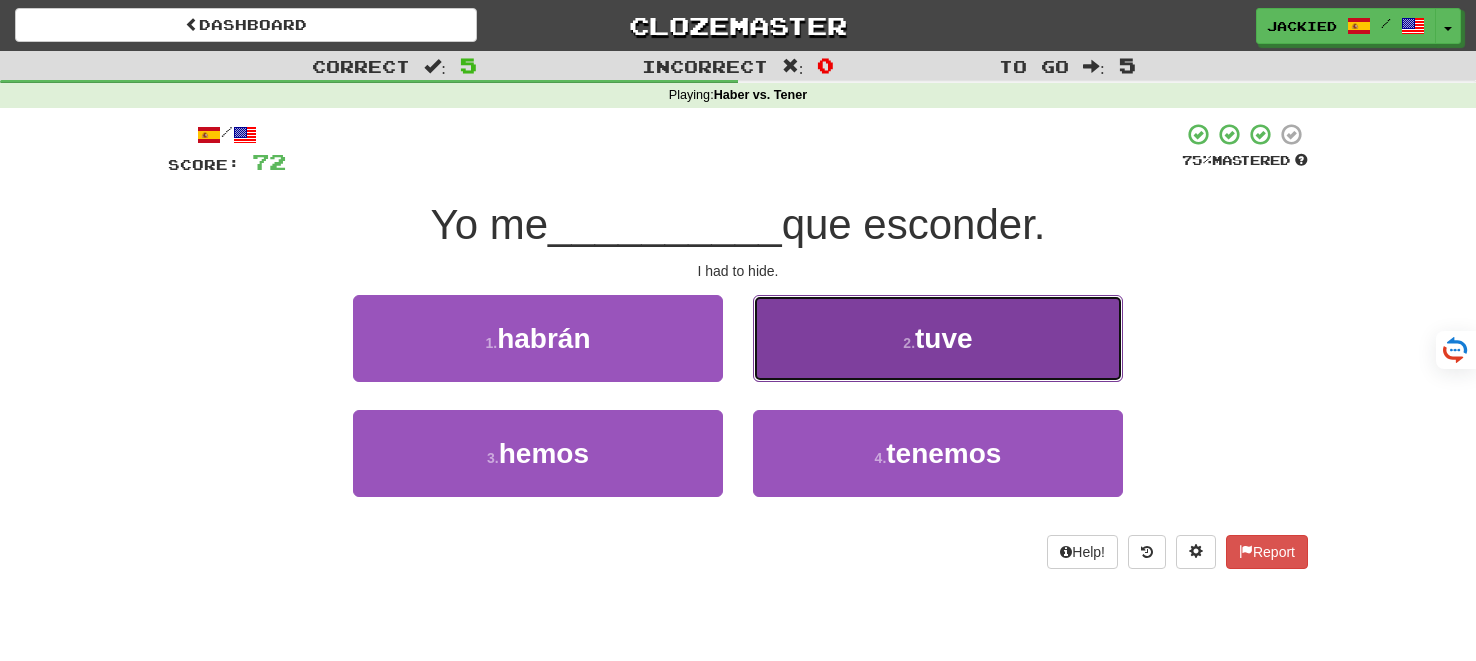 click on "2 .  tuve" at bounding box center (938, 338) 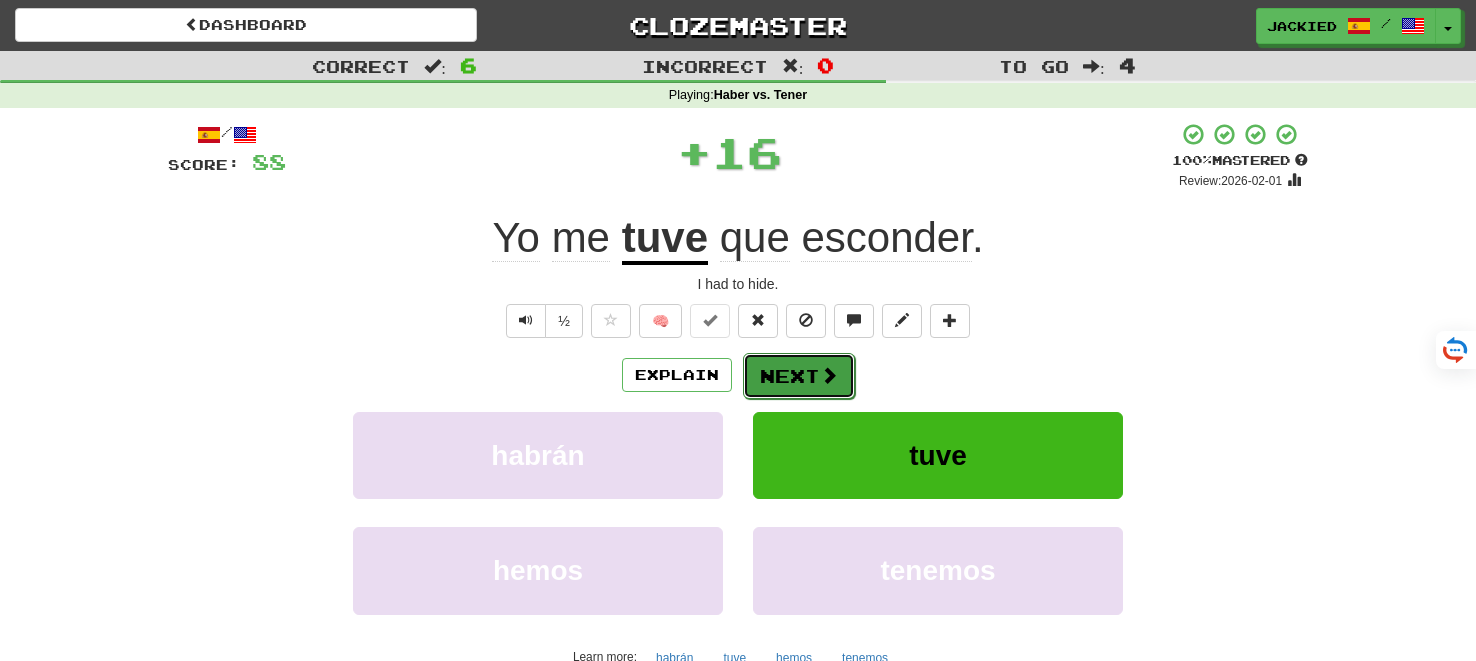 click on "Next" at bounding box center (799, 376) 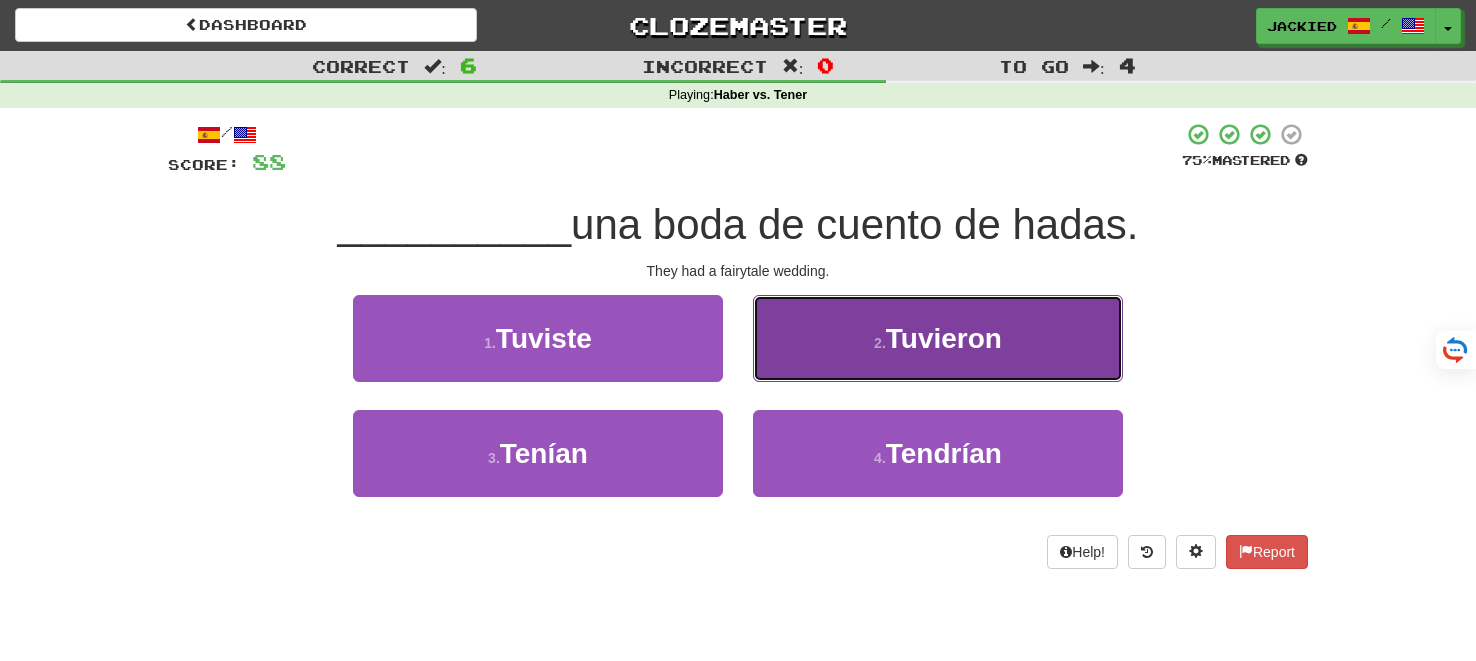 click on "2 .  Tuvieron" at bounding box center [938, 338] 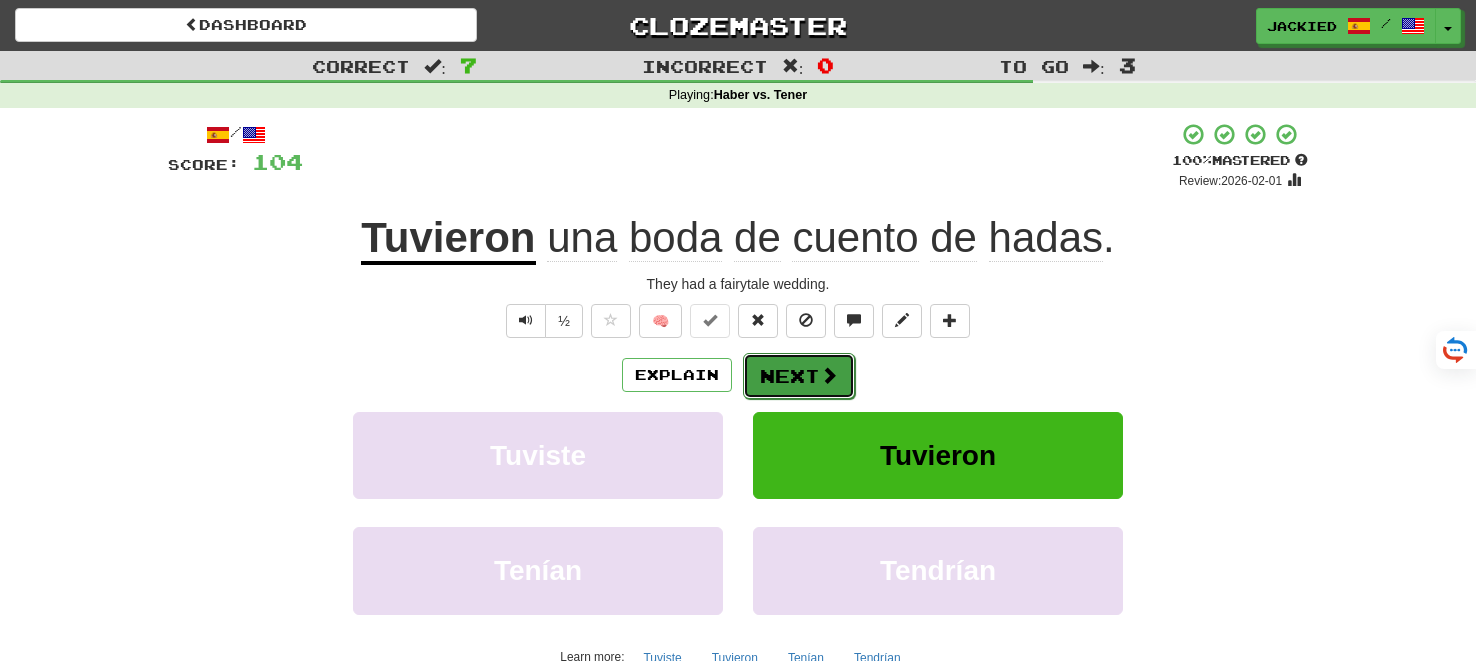 click on "Next" at bounding box center (799, 376) 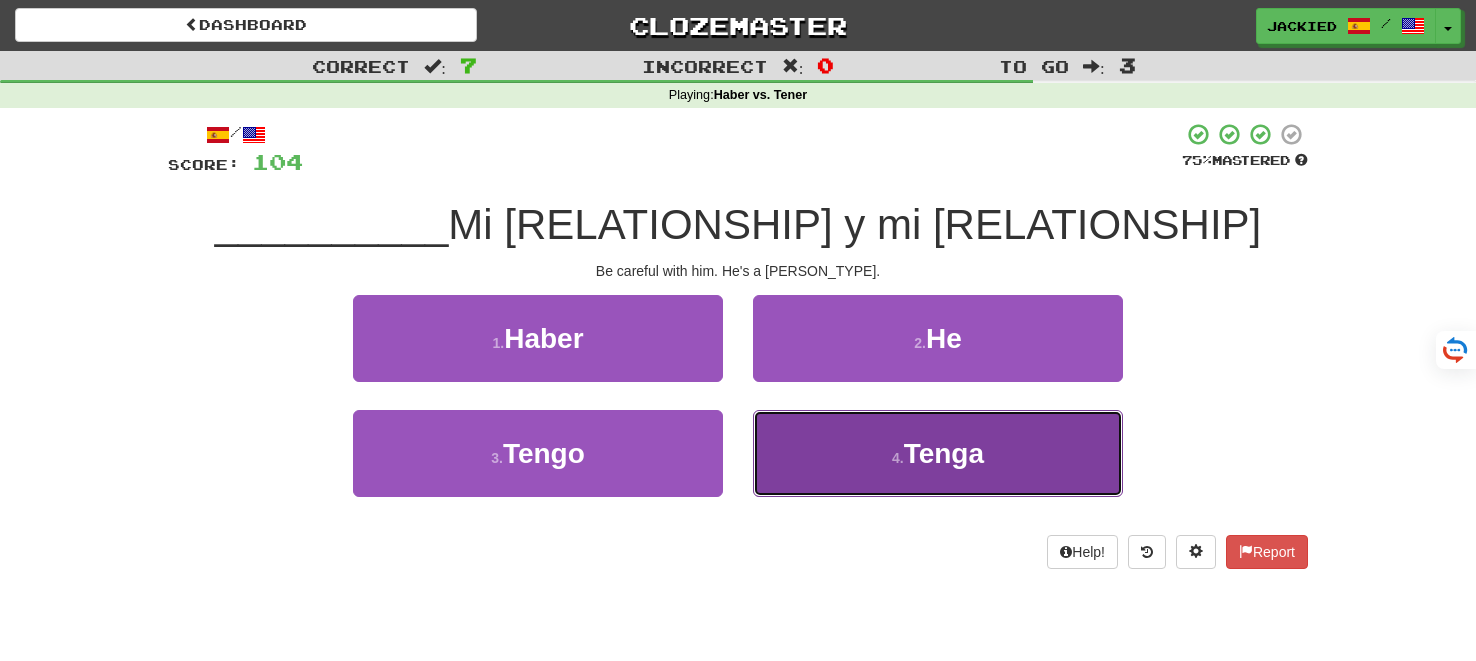 click on "4 .  Tenga" at bounding box center (938, 453) 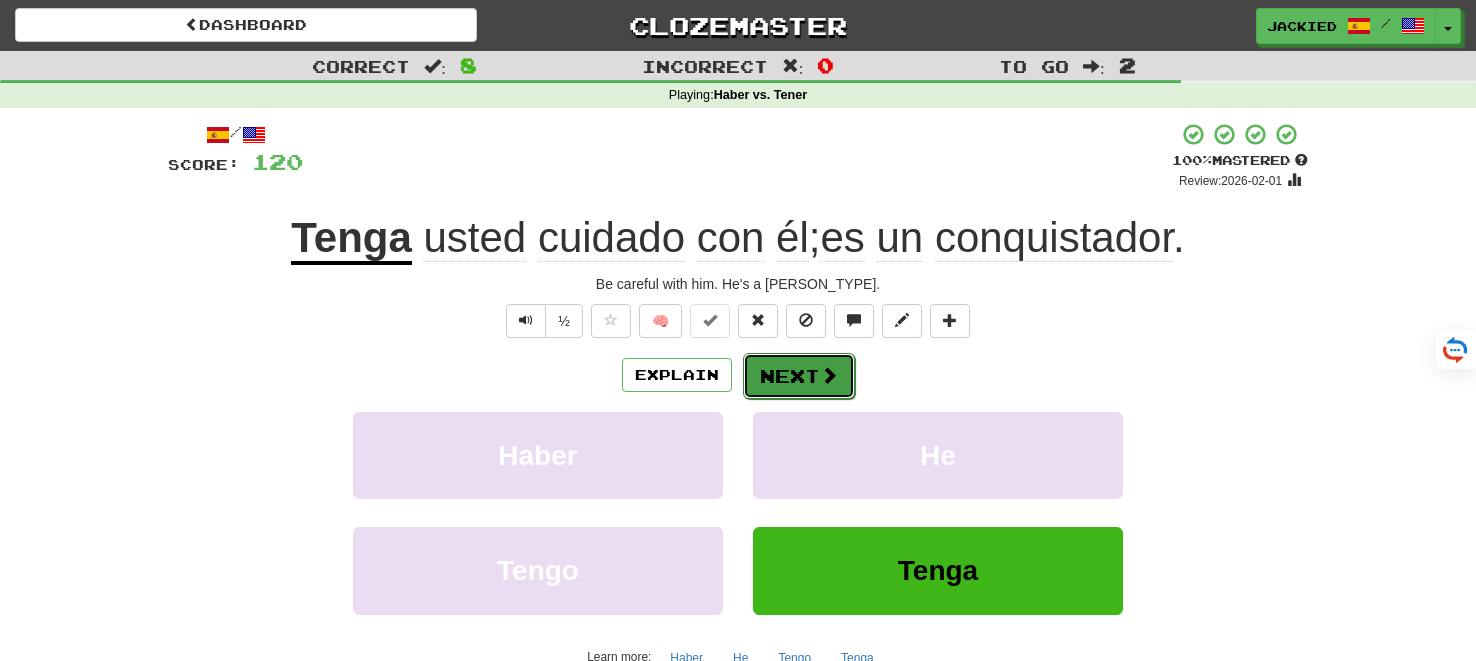 click on "Next" at bounding box center [799, 376] 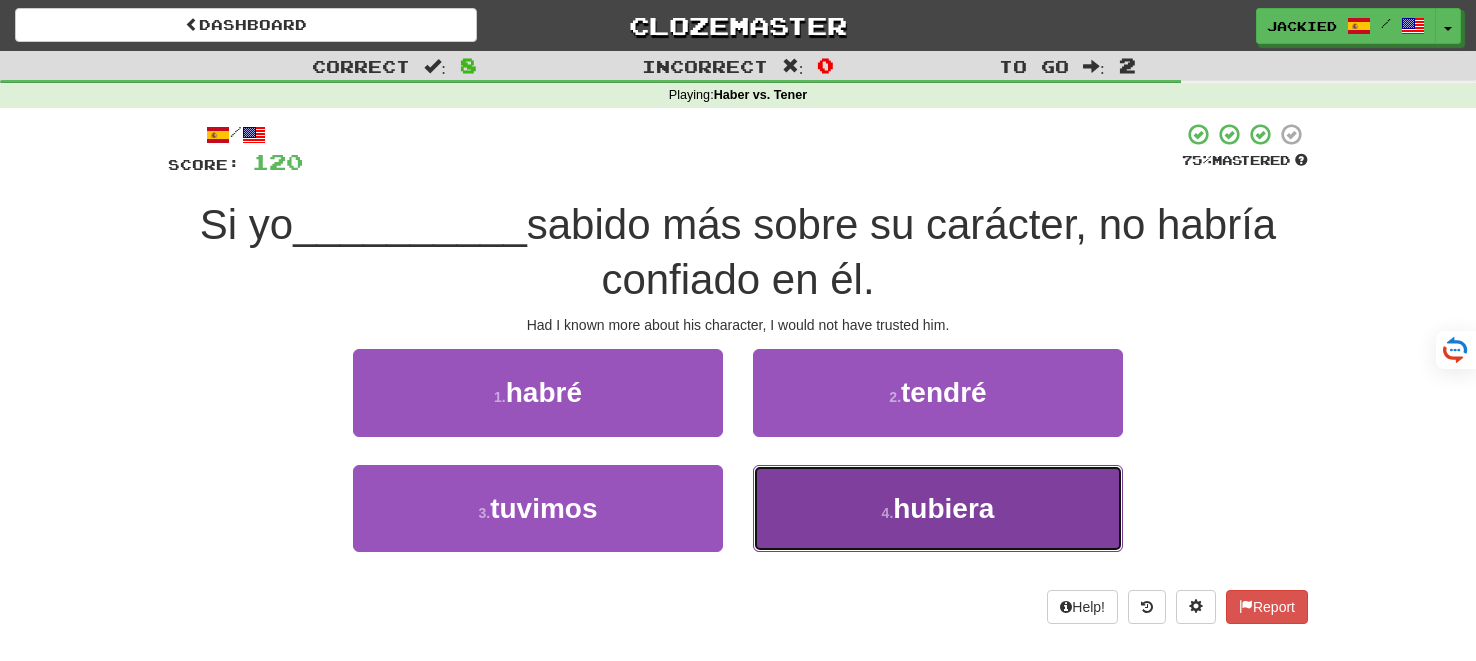 click on "4 .  hubiera" at bounding box center (938, 508) 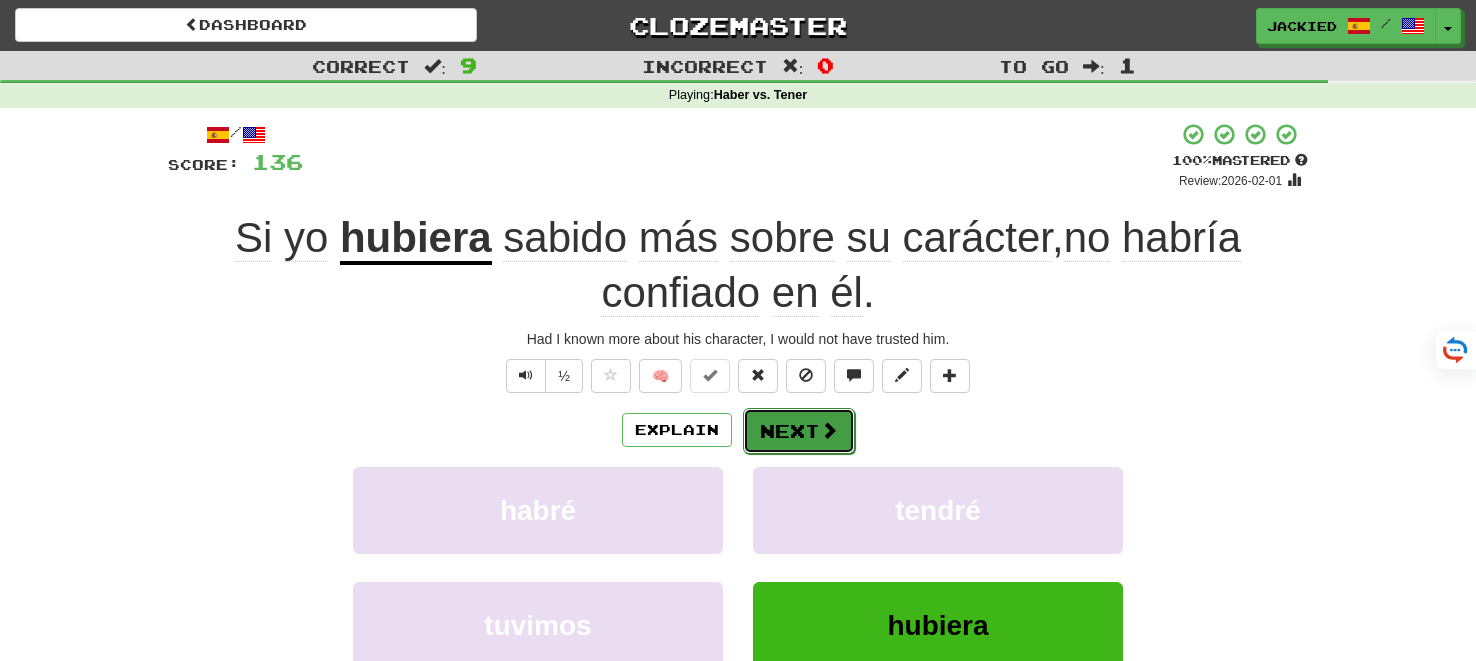 click on "Next" at bounding box center [799, 431] 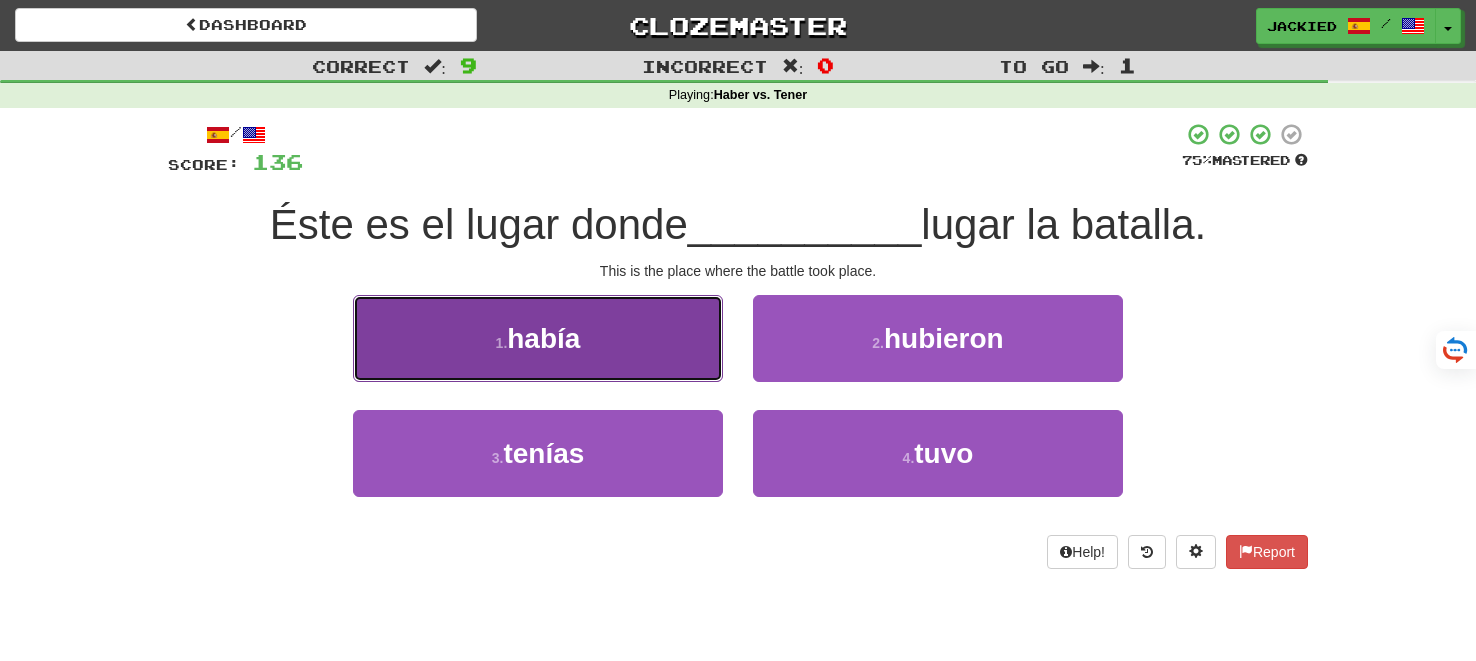 click on "1 .  había" at bounding box center [538, 338] 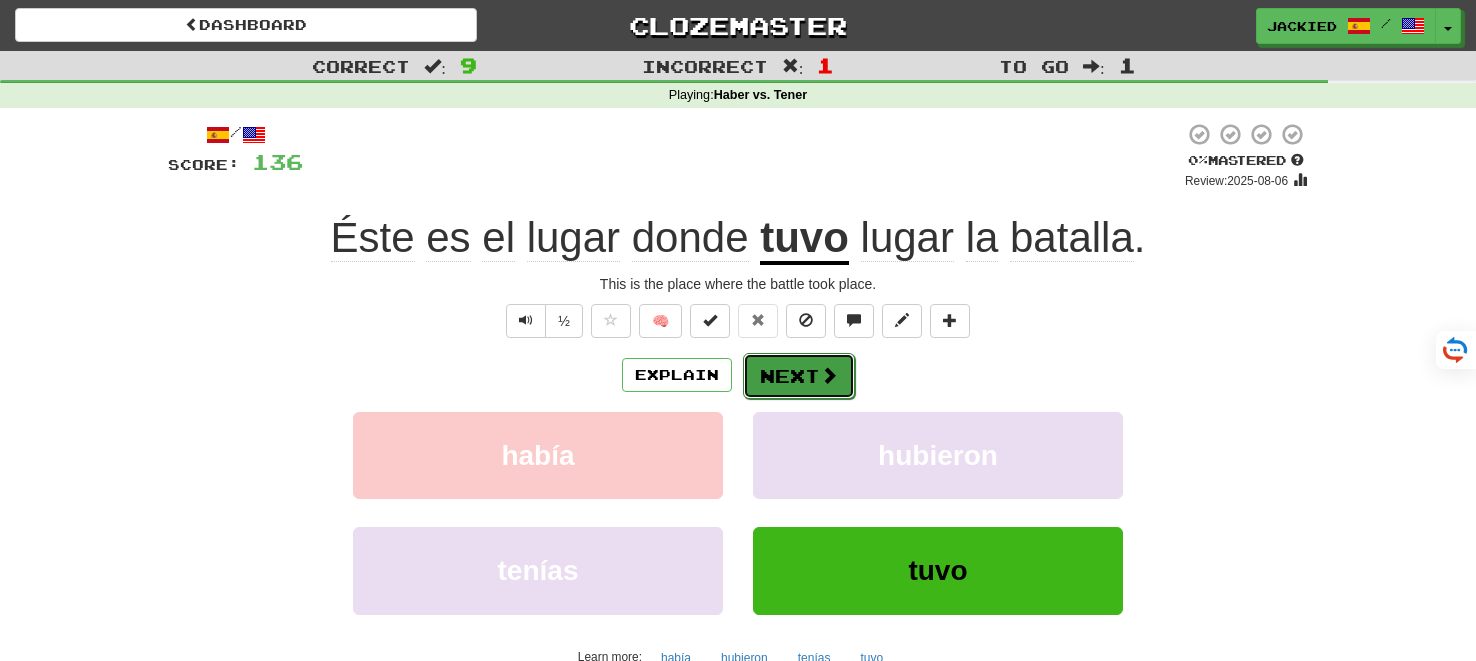click on "Next" at bounding box center (799, 376) 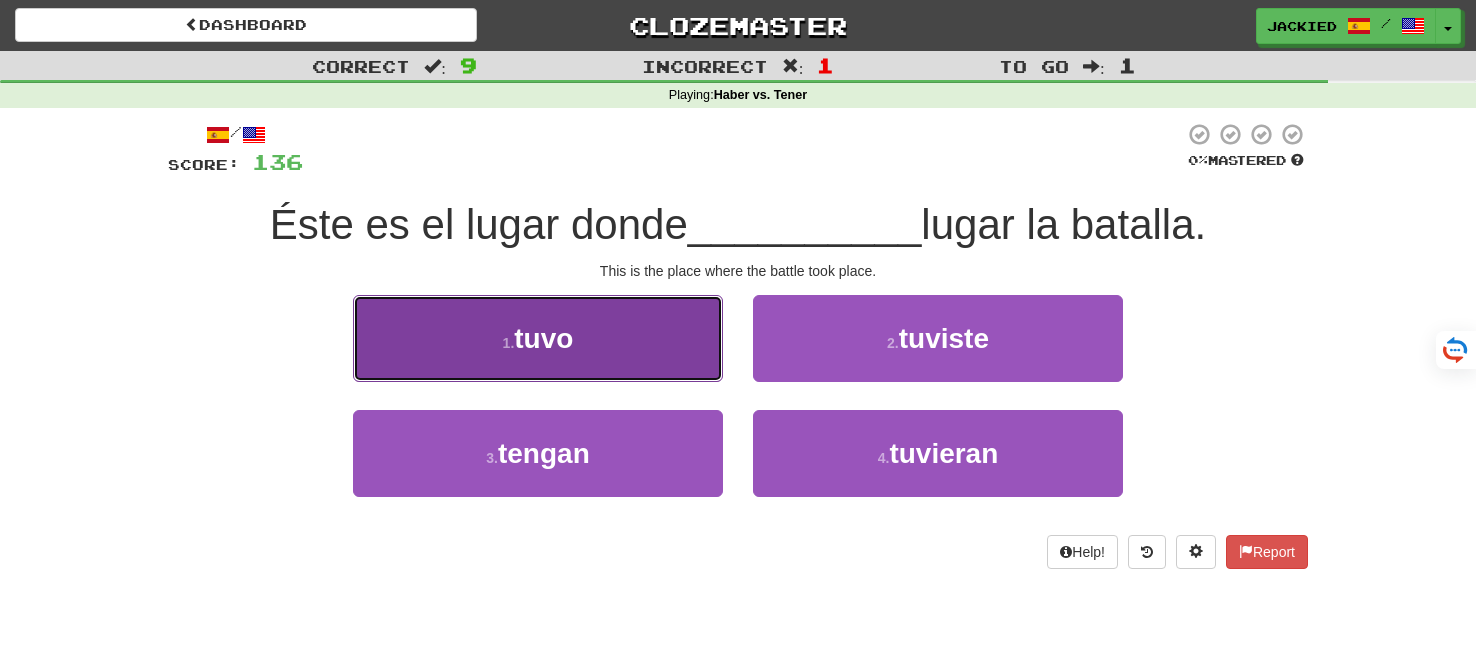 click on "1 .  tuvo" at bounding box center (538, 338) 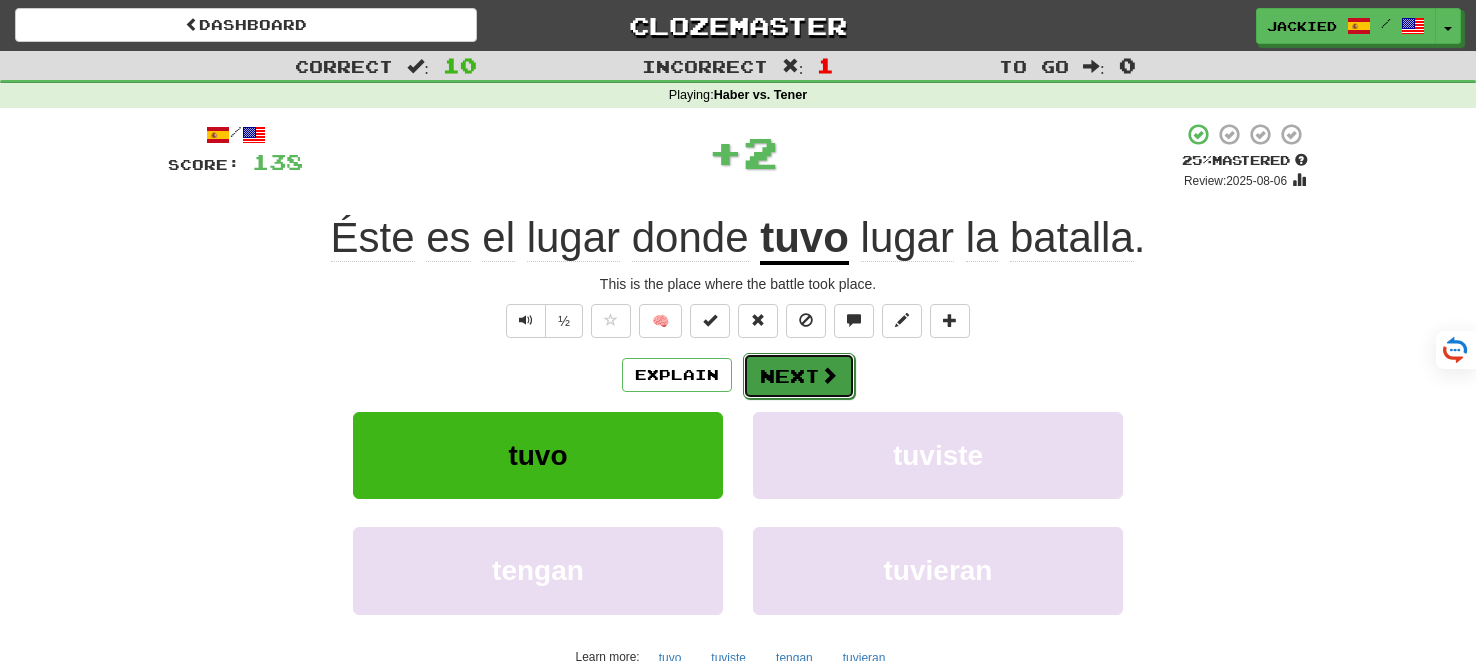 click on "Next" at bounding box center (799, 376) 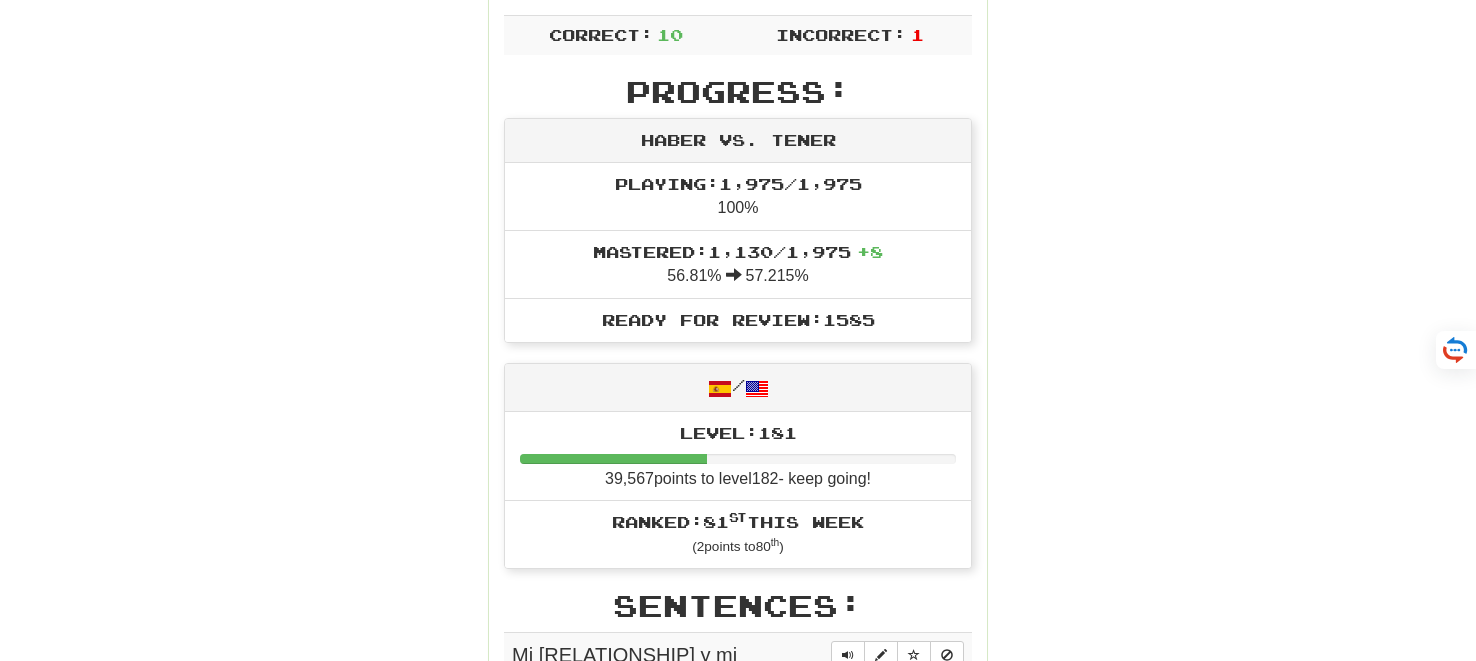 scroll, scrollTop: 385, scrollLeft: 0, axis: vertical 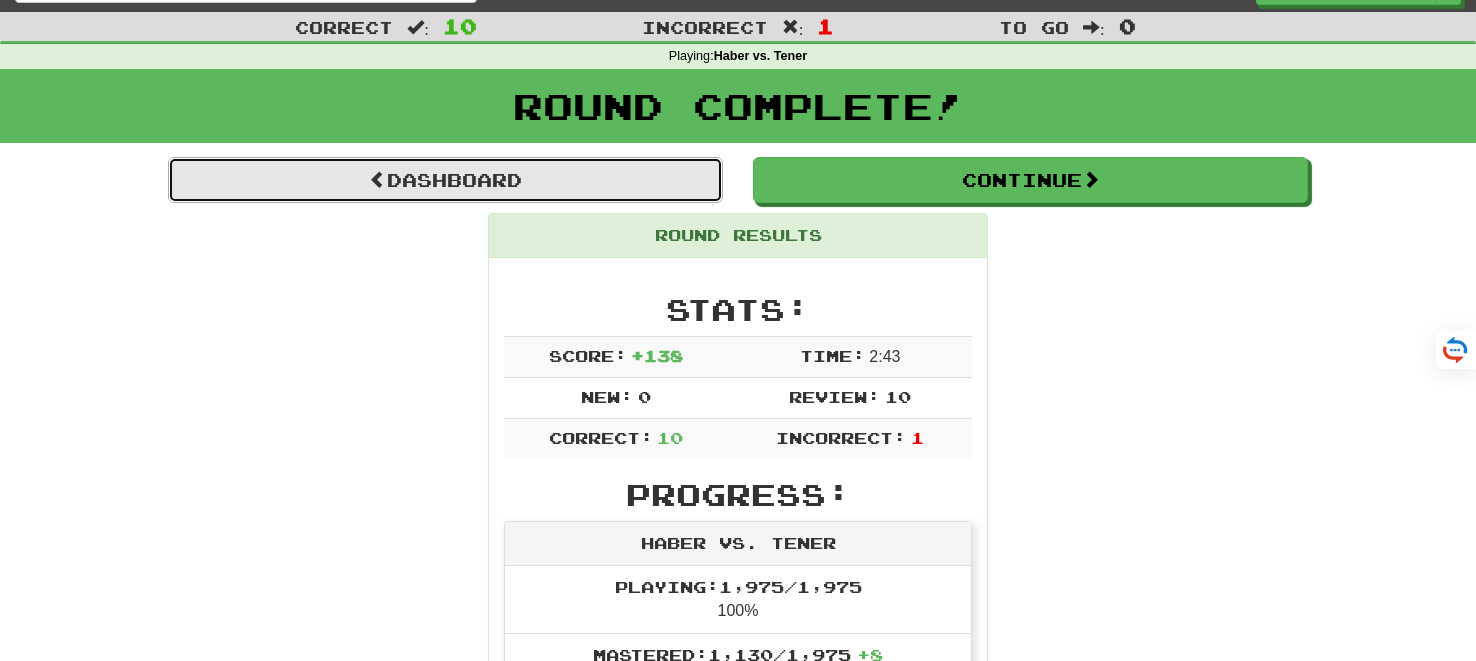 click on "Dashboard" at bounding box center [445, 180] 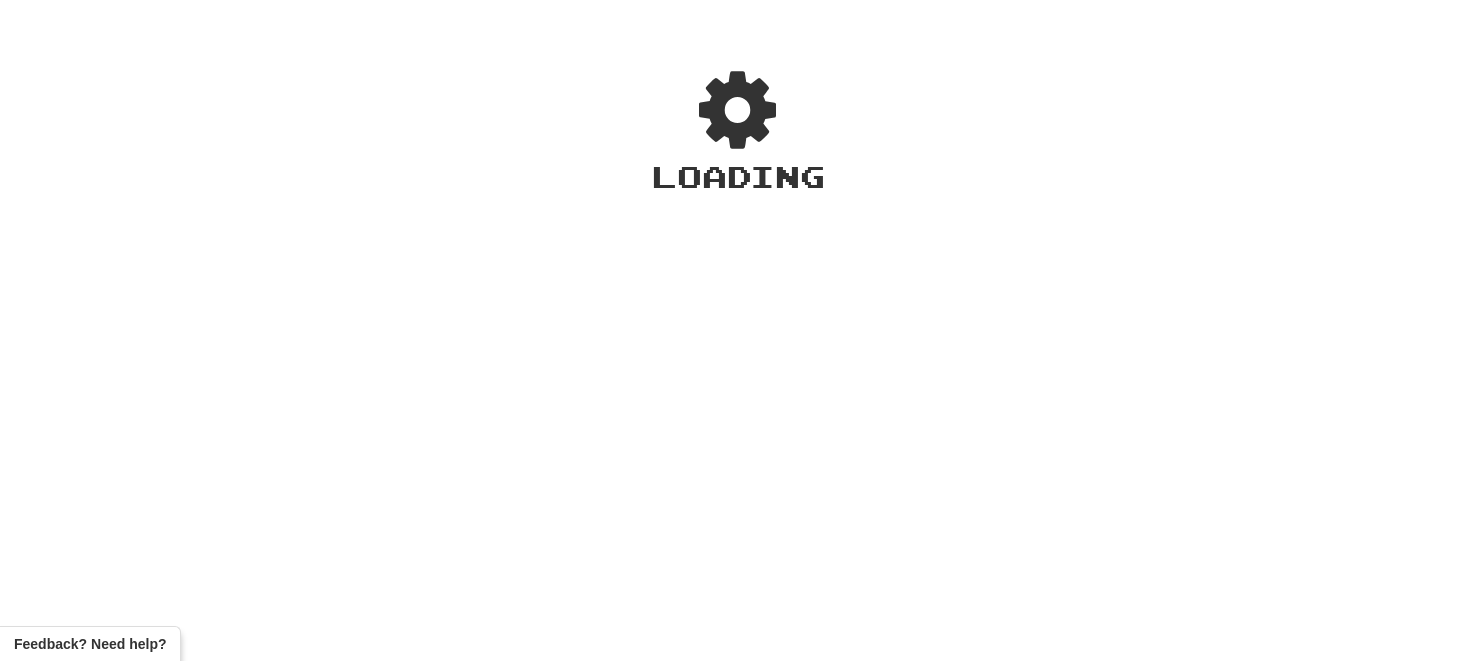 scroll, scrollTop: 0, scrollLeft: 0, axis: both 